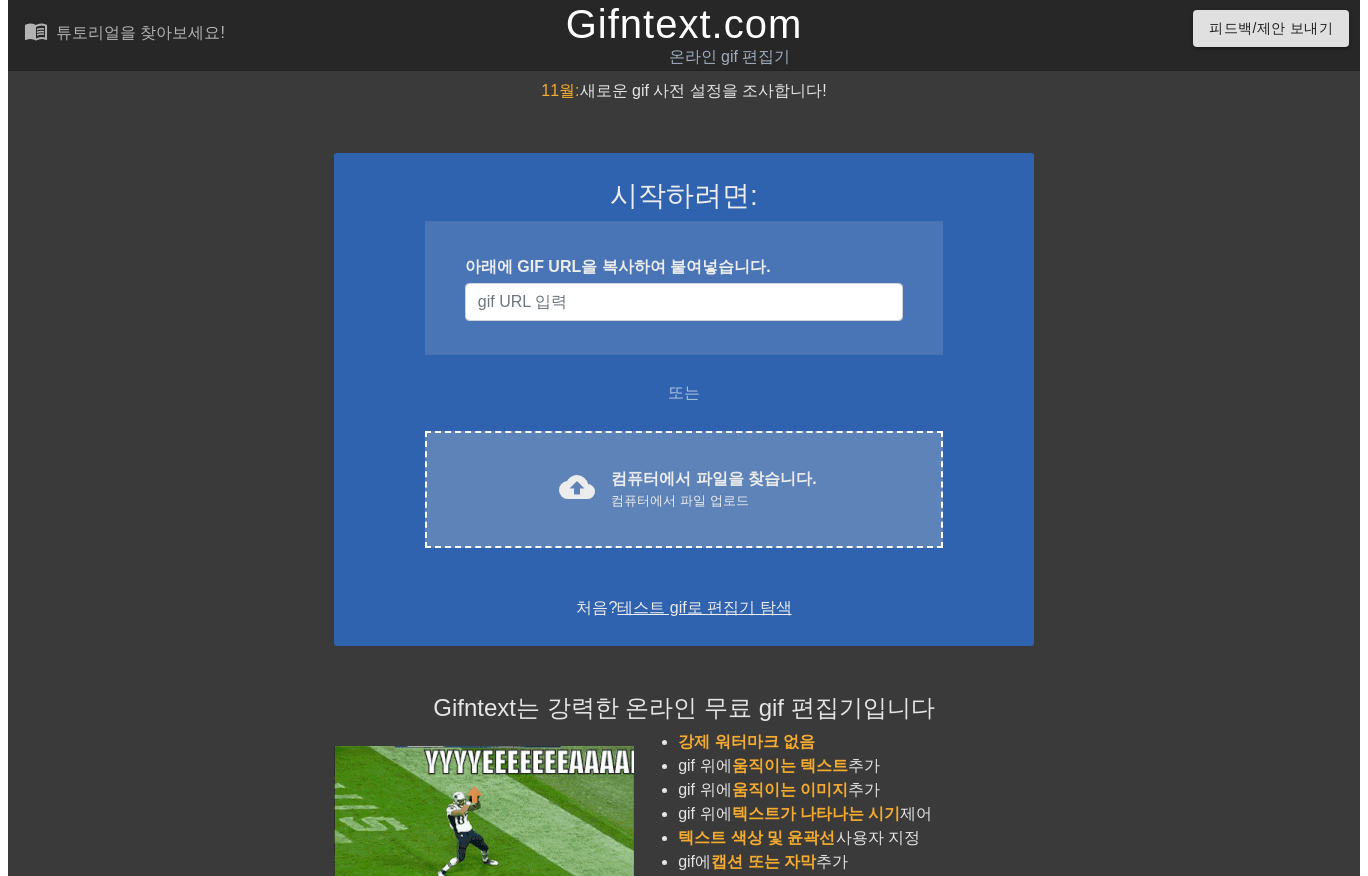 scroll, scrollTop: 0, scrollLeft: 0, axis: both 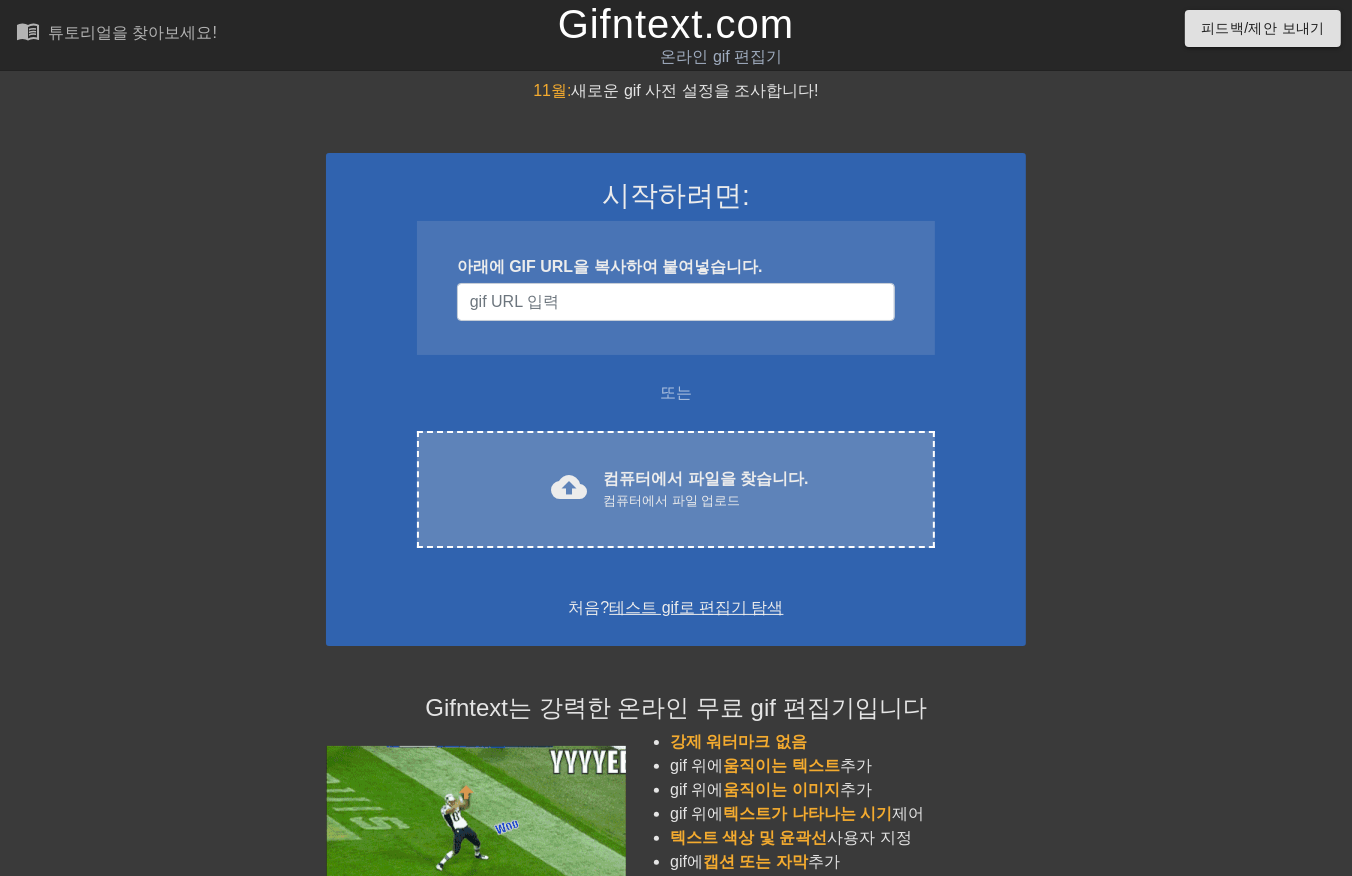 click on "컴퓨터에서 파일 업로드" at bounding box center [705, 501] 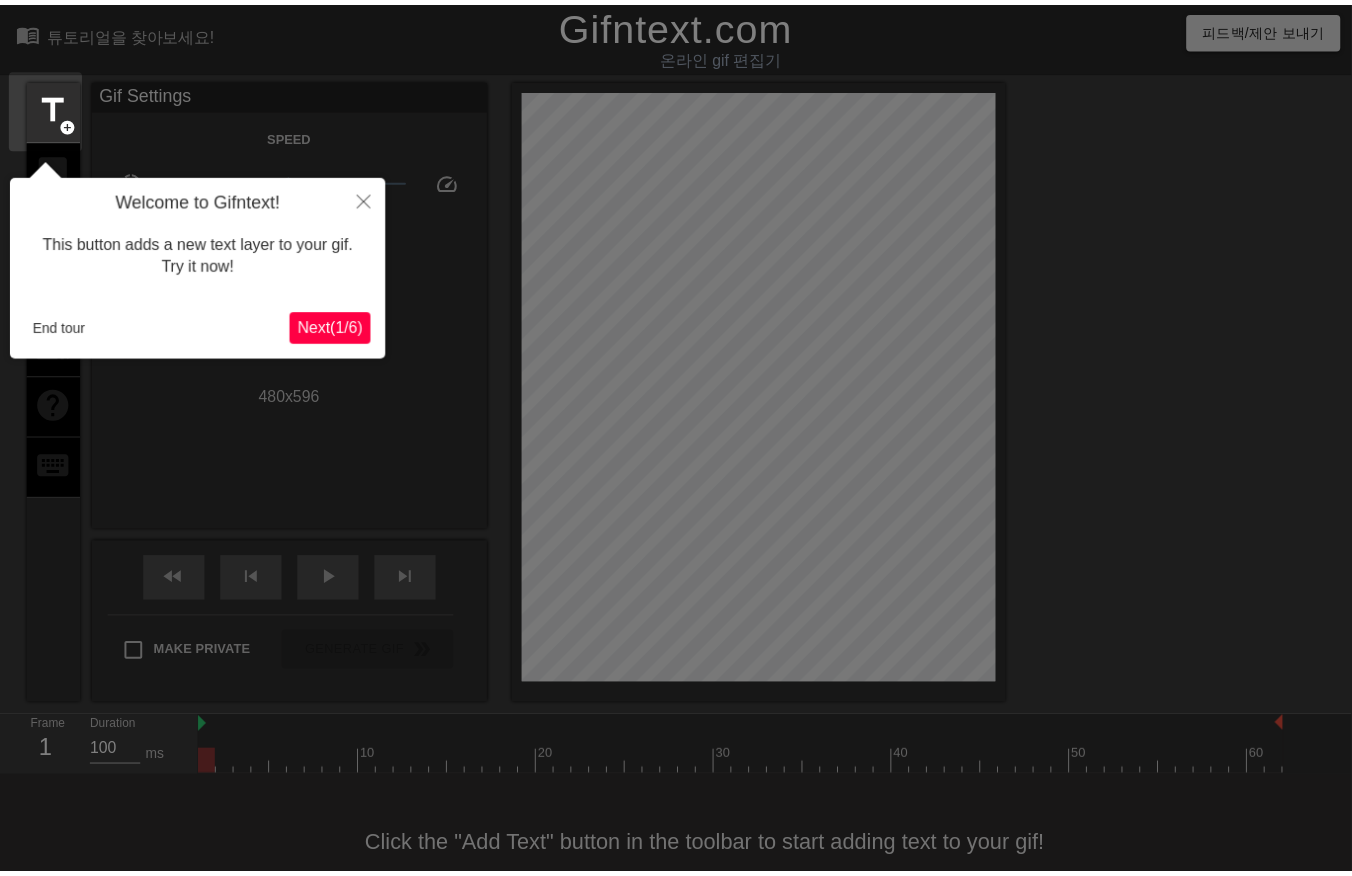scroll, scrollTop: 40, scrollLeft: 0, axis: vertical 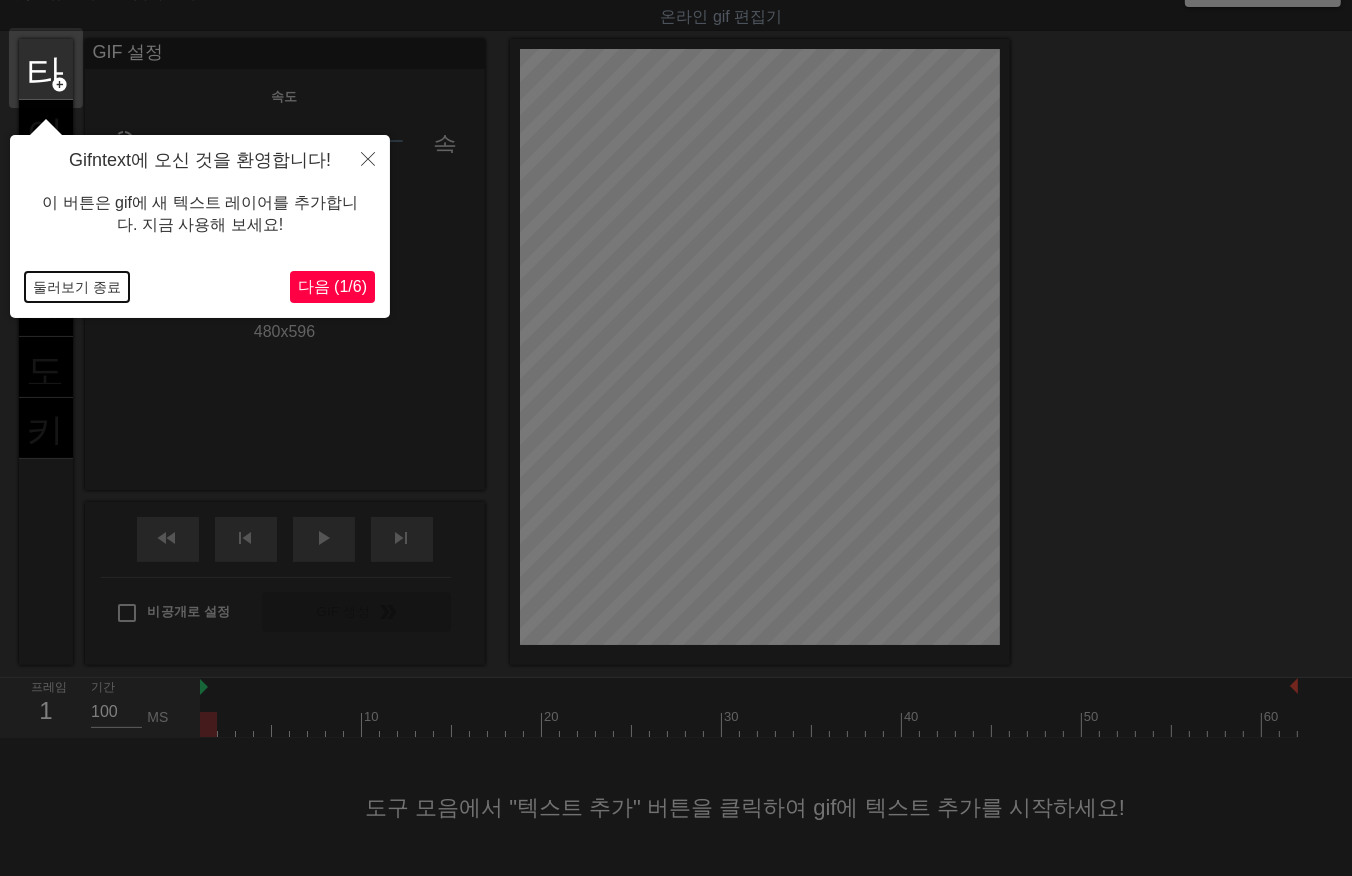 drag, startPoint x: 86, startPoint y: 284, endPoint x: 151, endPoint y: 478, distance: 204.59961 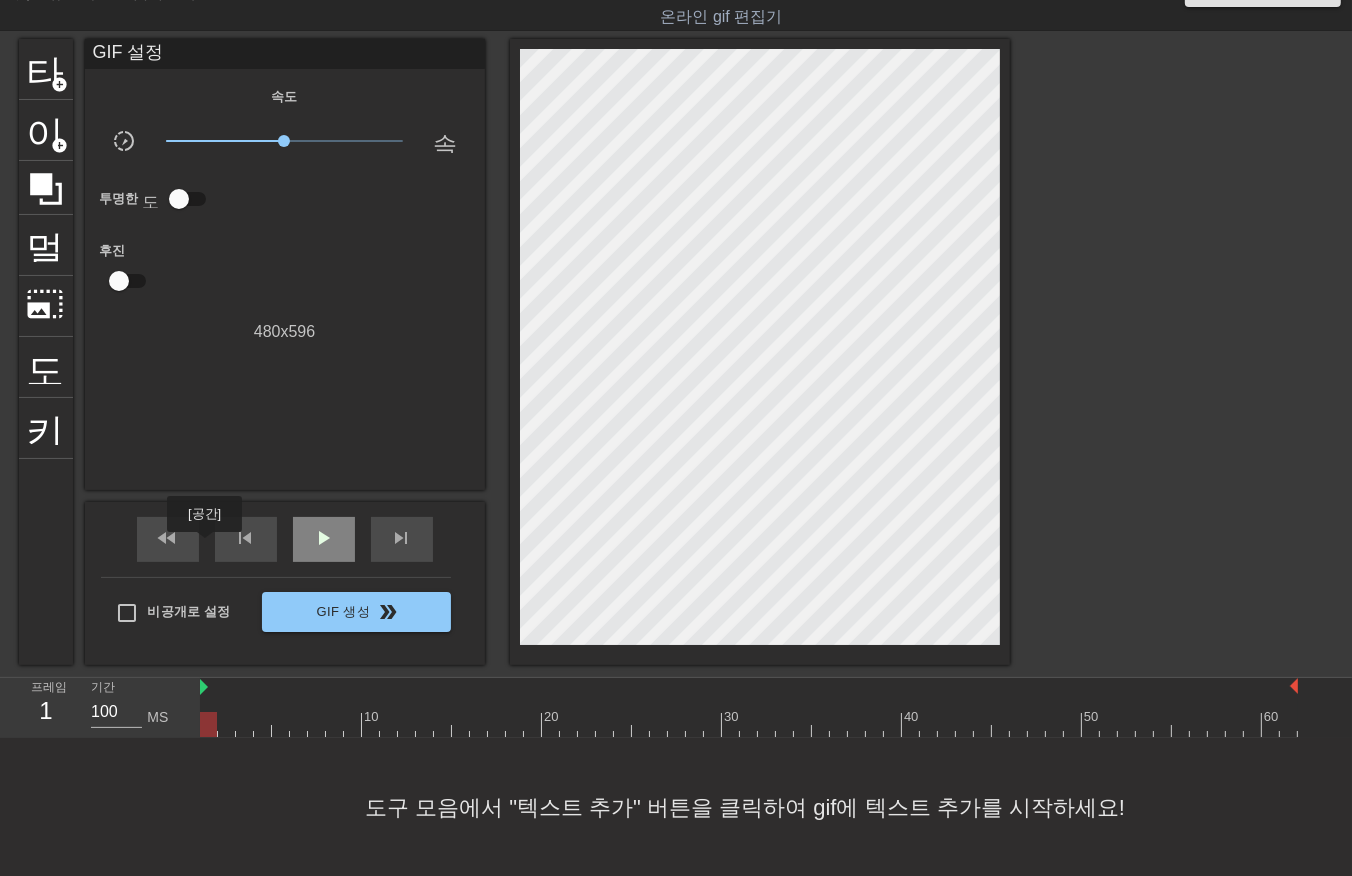 click on "play_arrow" at bounding box center [324, 538] 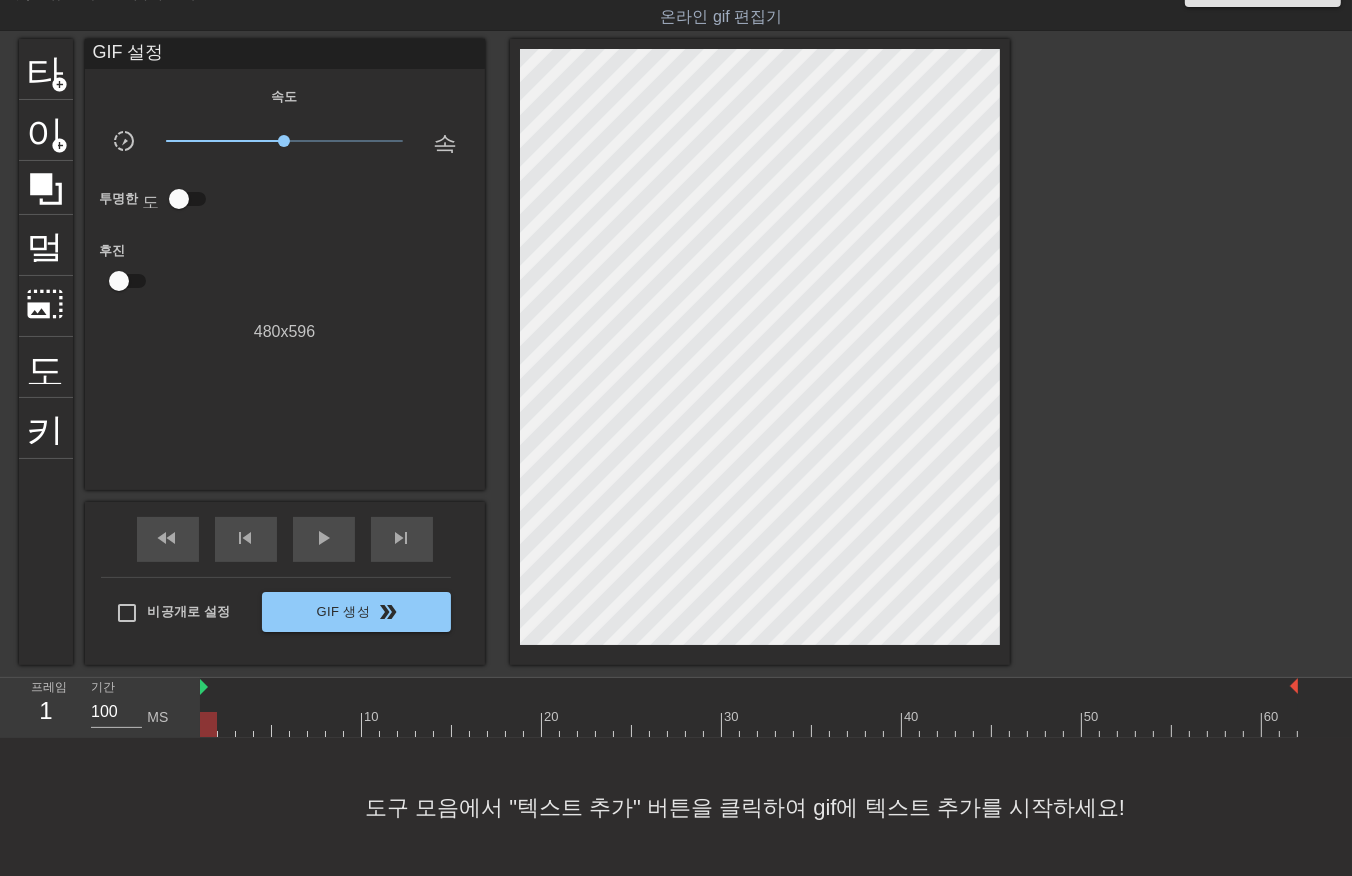 click at bounding box center [749, 724] 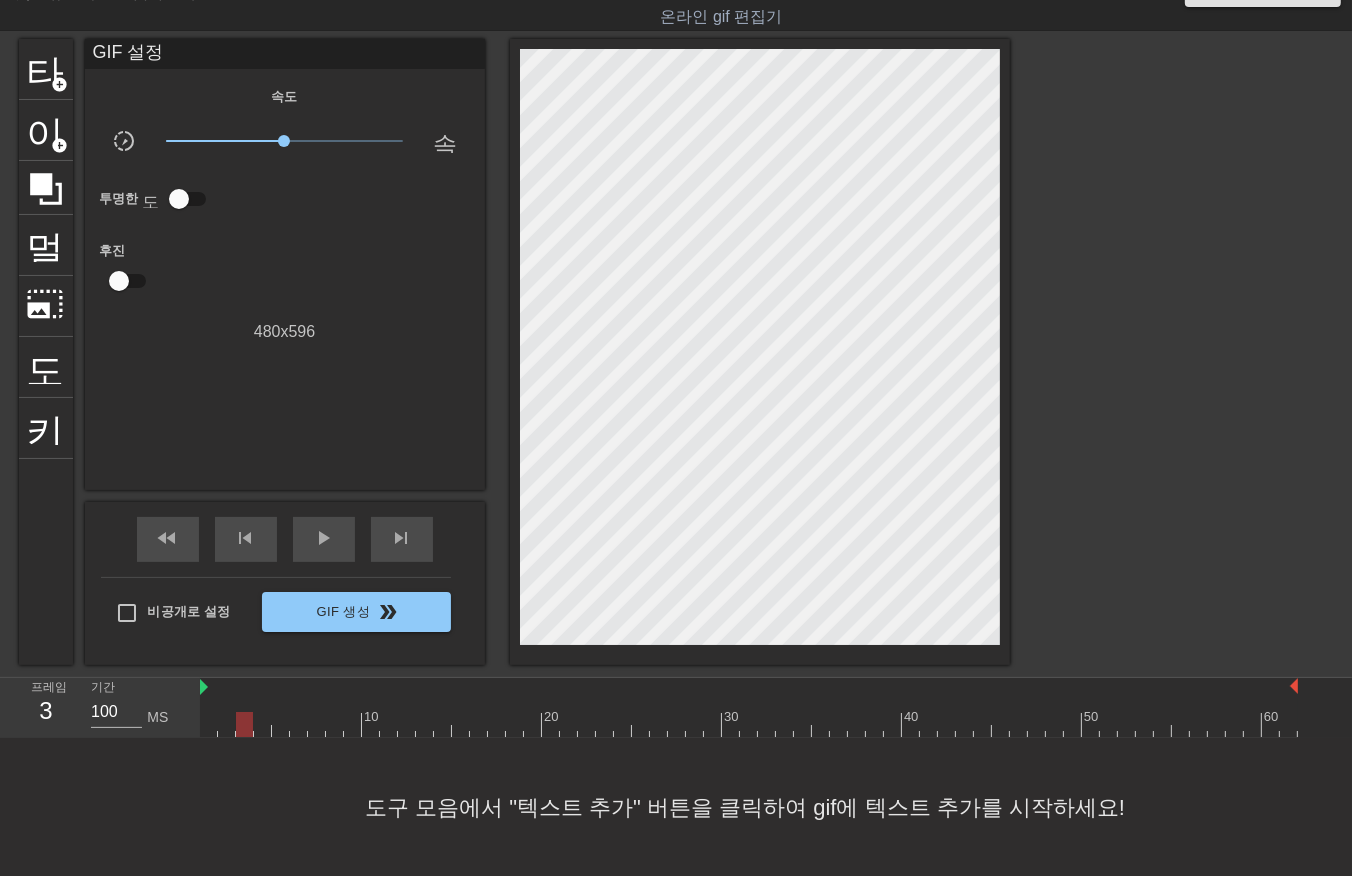 drag, startPoint x: 252, startPoint y: 724, endPoint x: 268, endPoint y: 722, distance: 16.124516 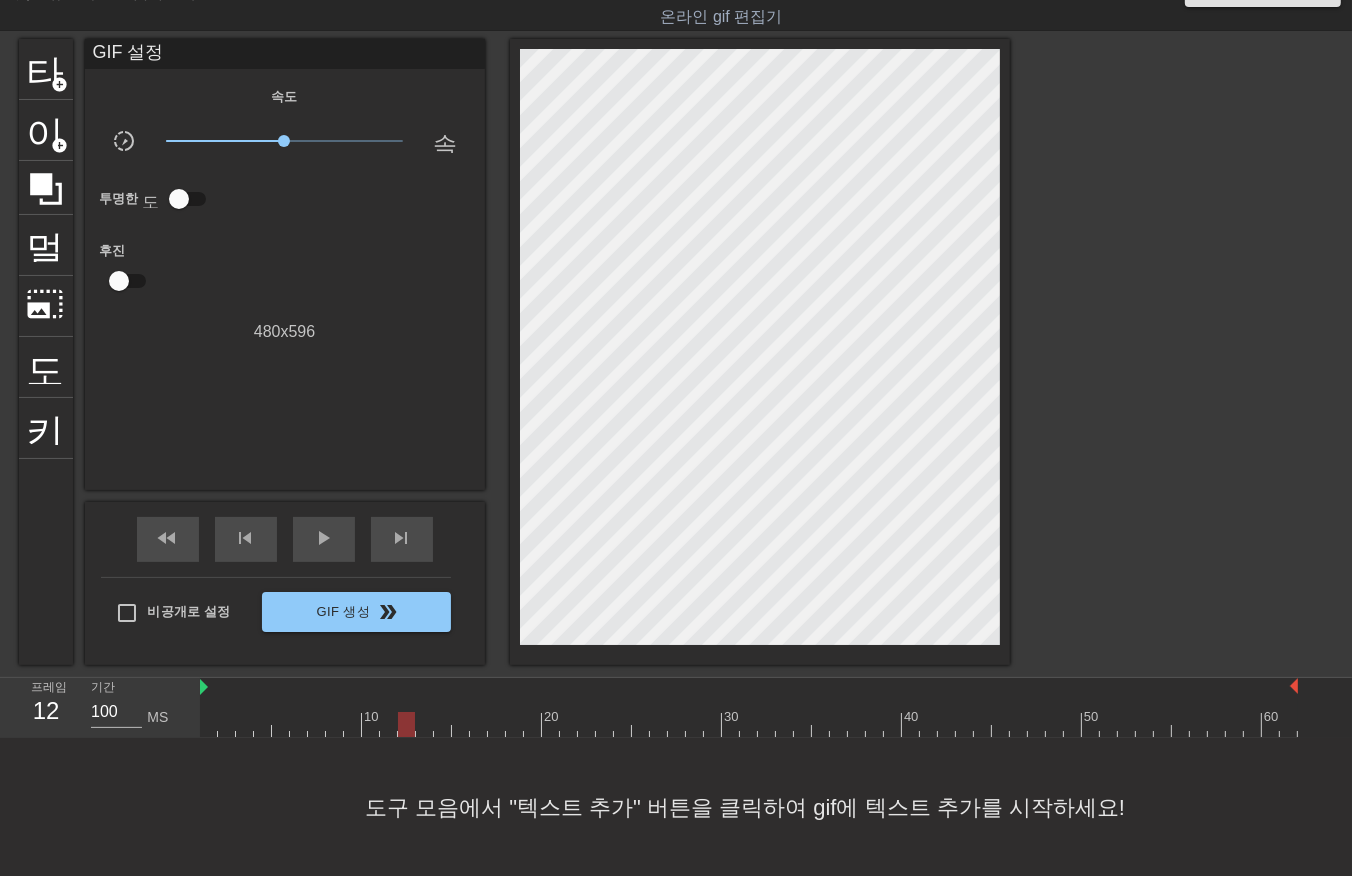 drag, startPoint x: 398, startPoint y: 724, endPoint x: 424, endPoint y: 724, distance: 26 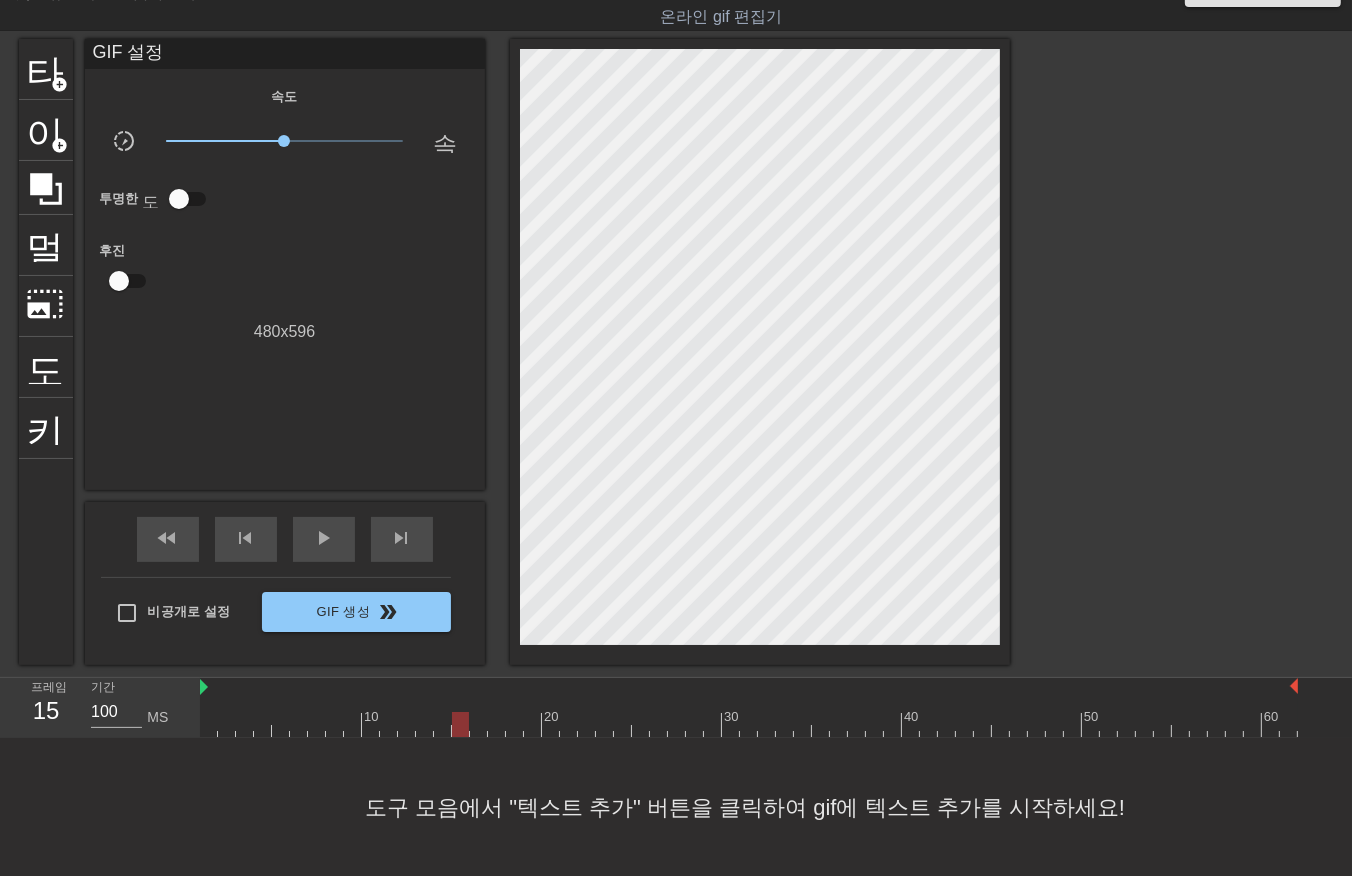 drag, startPoint x: 463, startPoint y: 721, endPoint x: 471, endPoint y: 714, distance: 10.630146 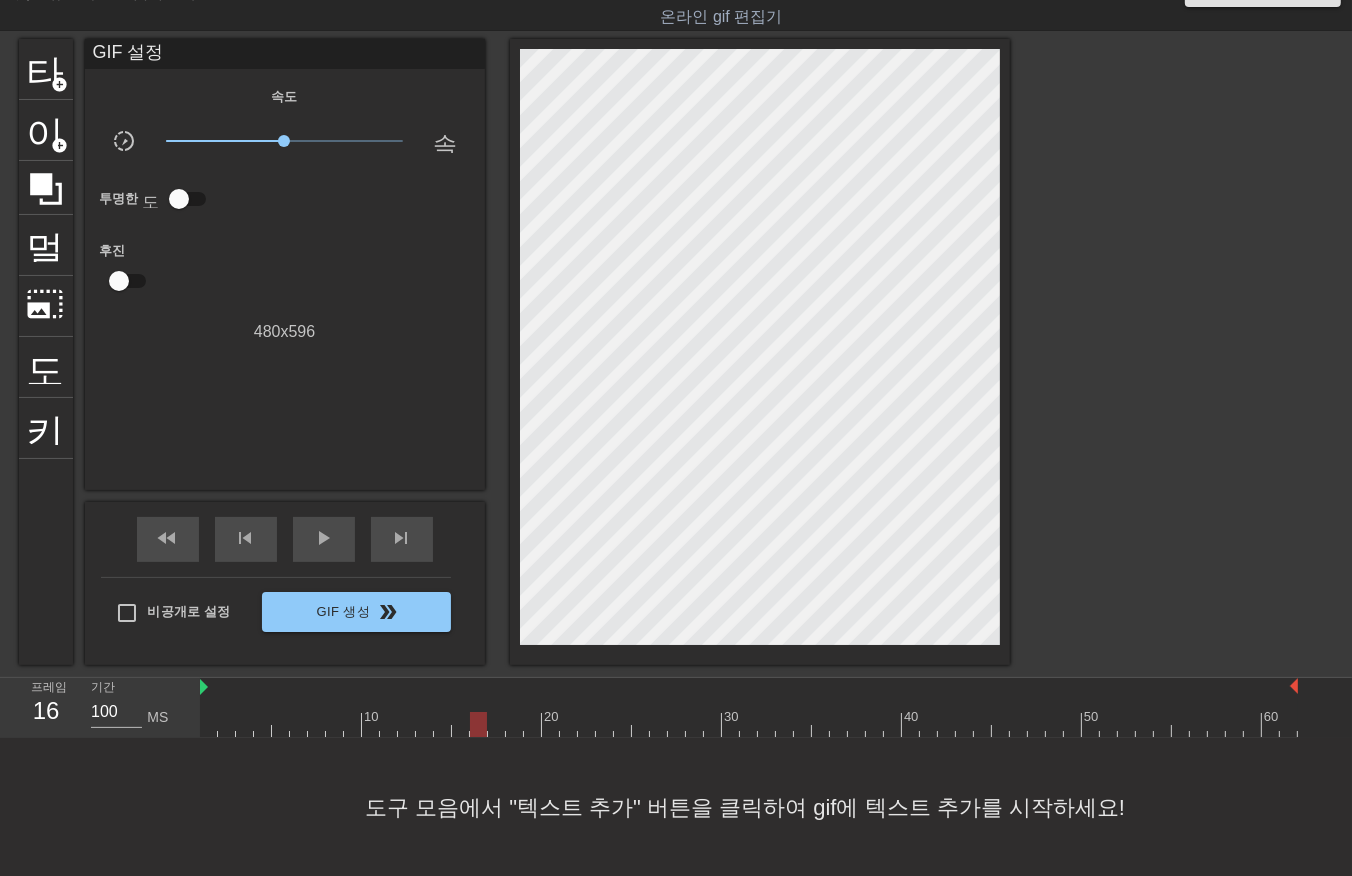 drag, startPoint x: 475, startPoint y: 715, endPoint x: 521, endPoint y: 724, distance: 46.872166 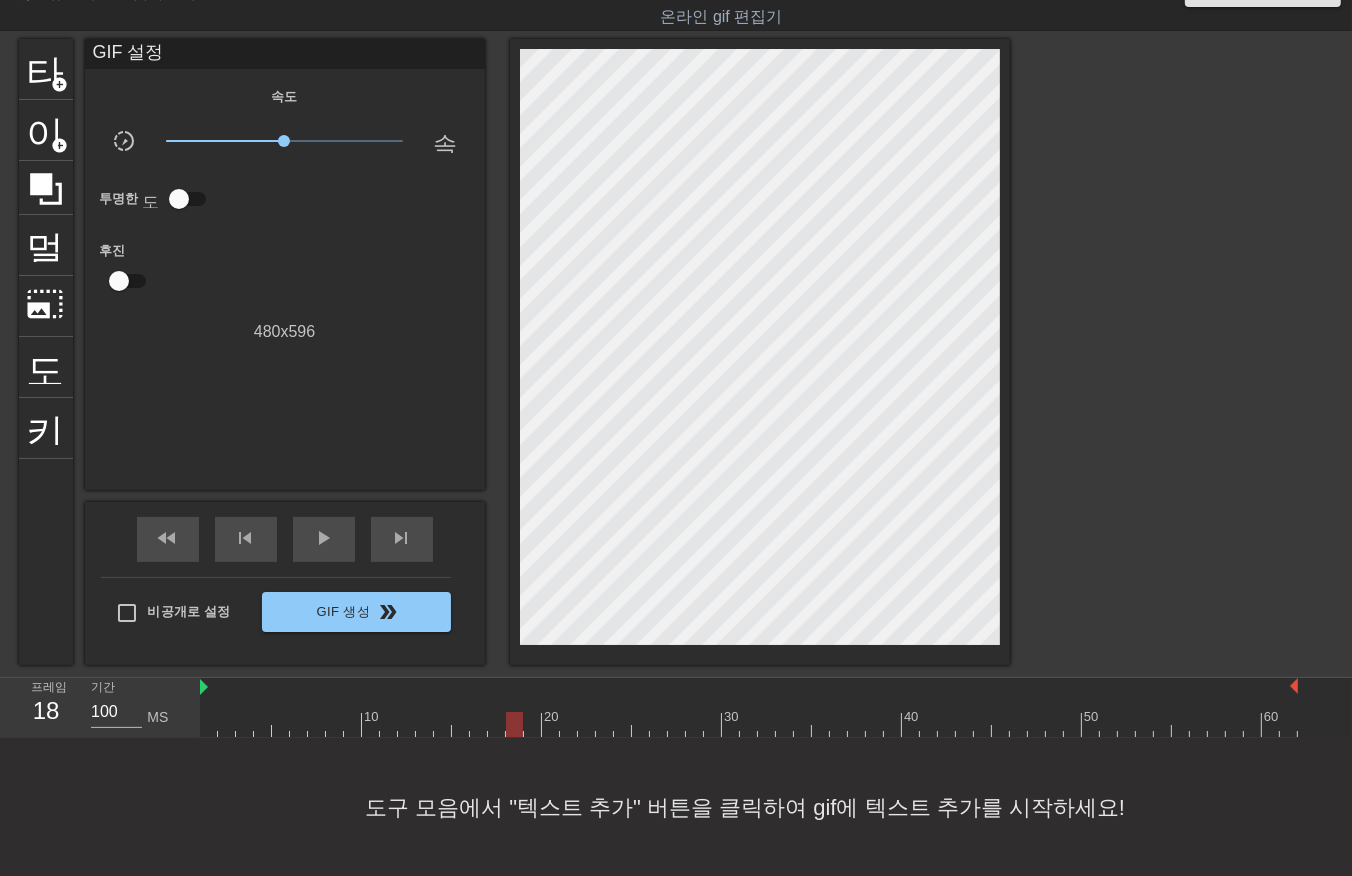 drag, startPoint x: 522, startPoint y: 718, endPoint x: 530, endPoint y: 707, distance: 13.601471 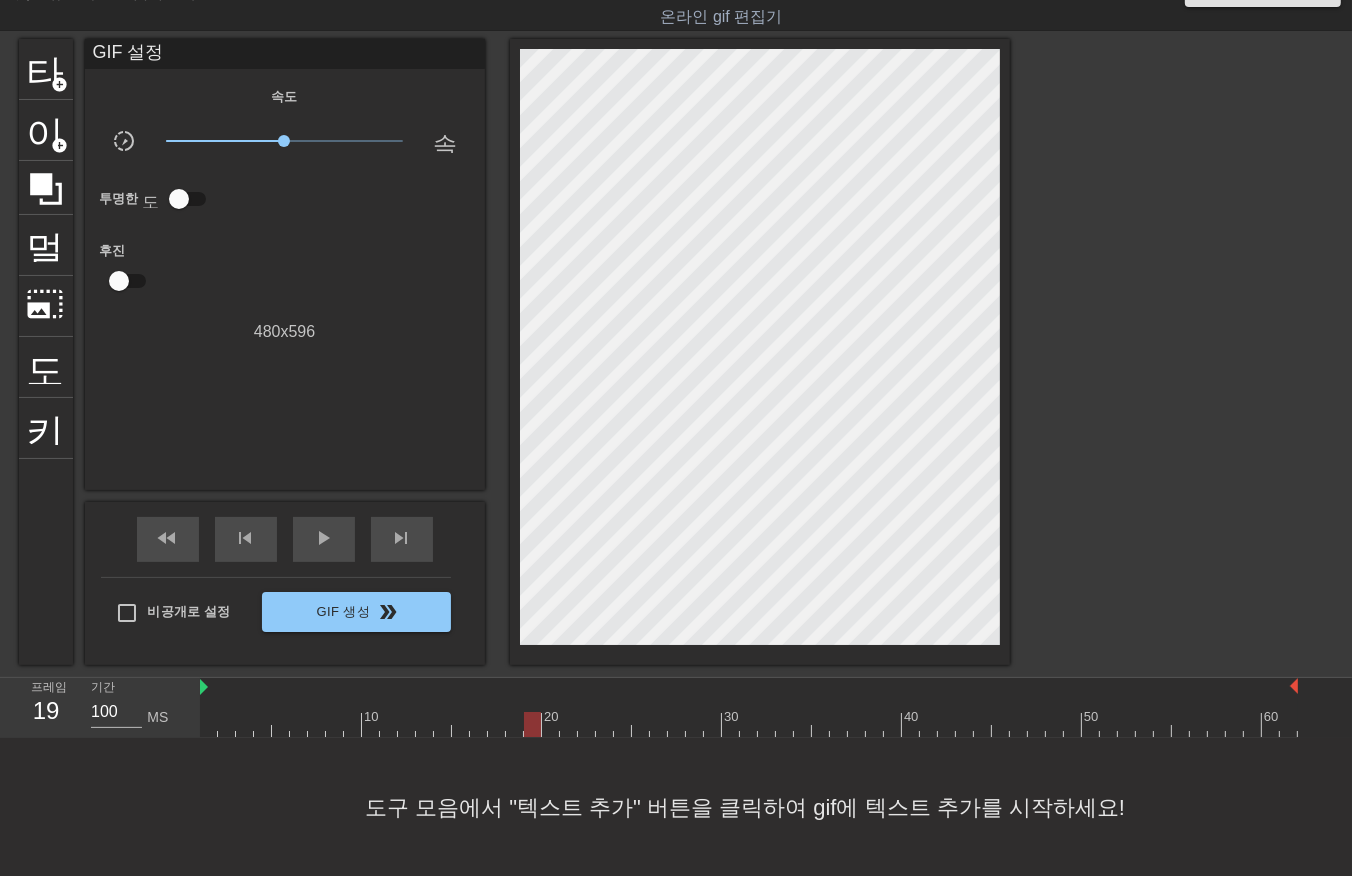 drag, startPoint x: 538, startPoint y: 711, endPoint x: 556, endPoint y: 714, distance: 18.248287 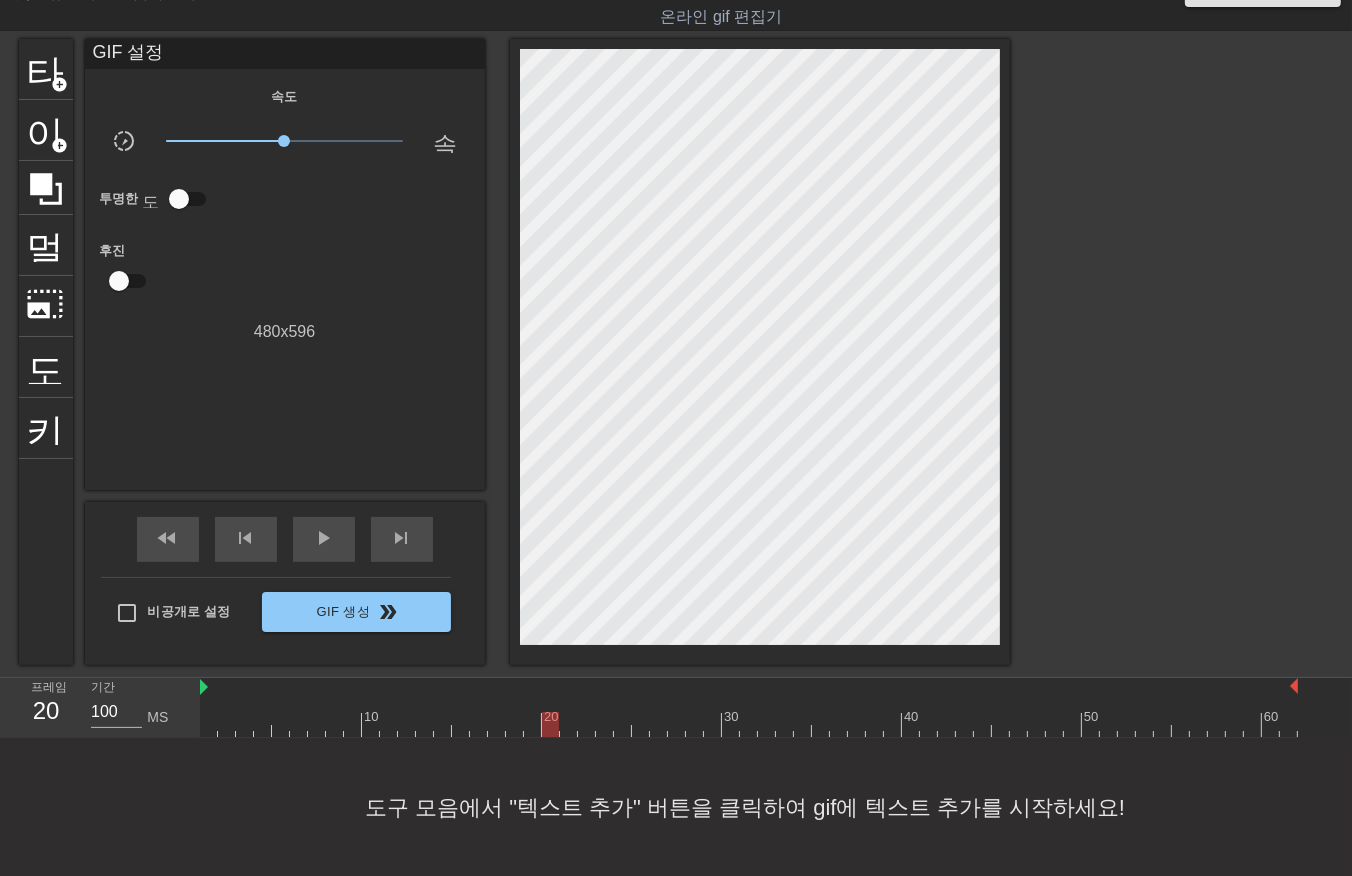 click at bounding box center [749, 724] 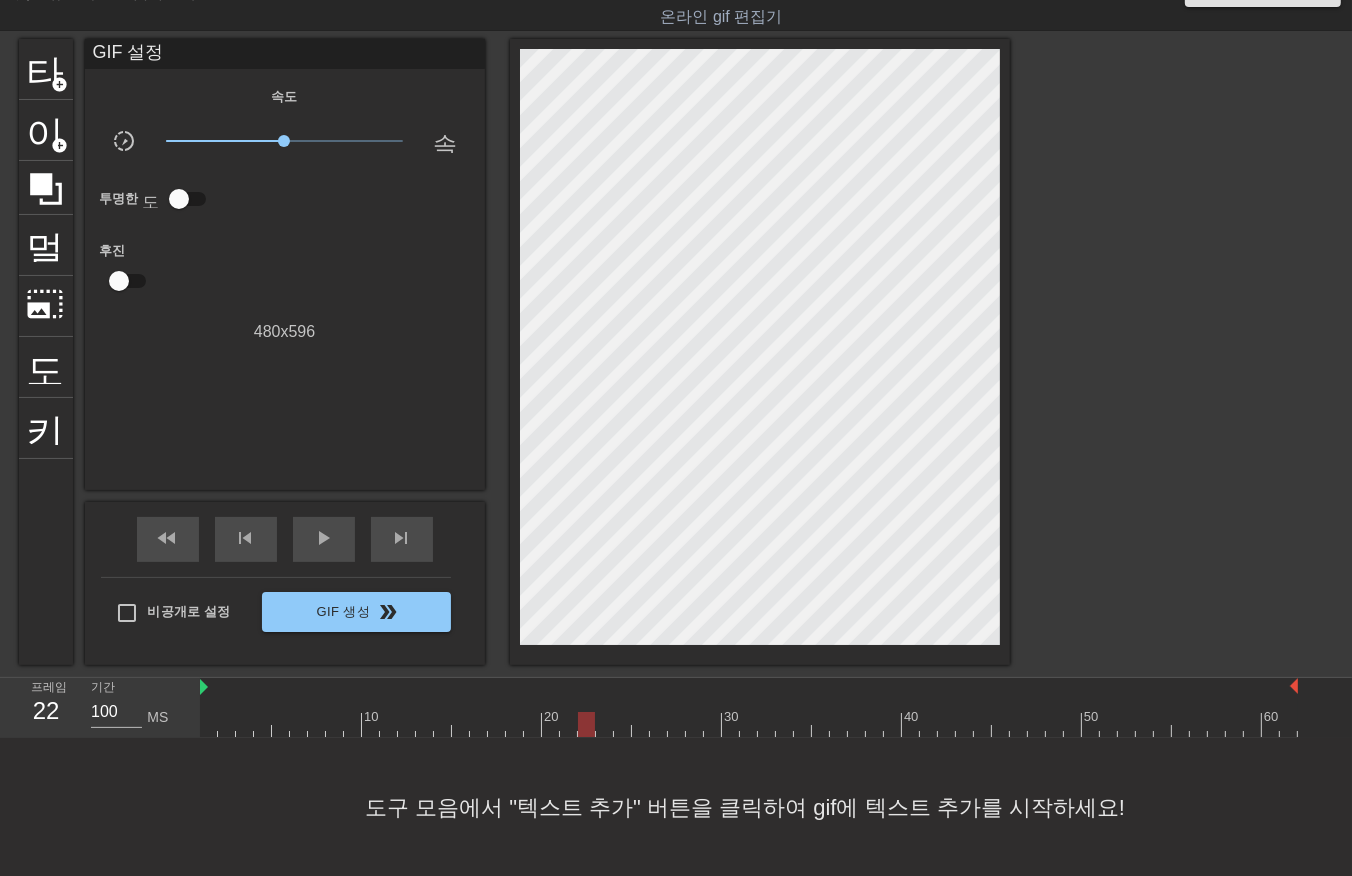 drag, startPoint x: 587, startPoint y: 725, endPoint x: 598, endPoint y: 716, distance: 14.21267 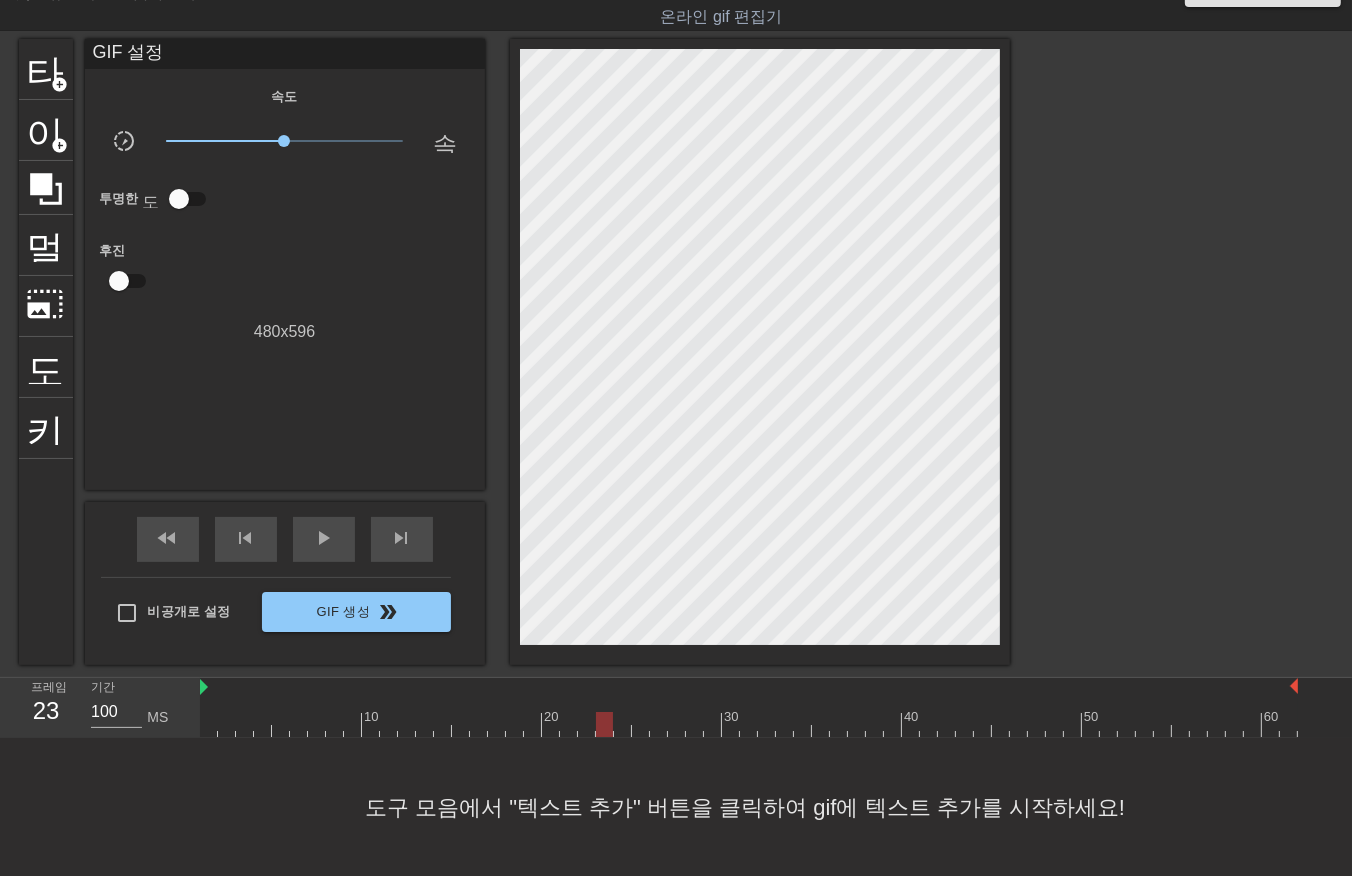 click at bounding box center [749, 724] 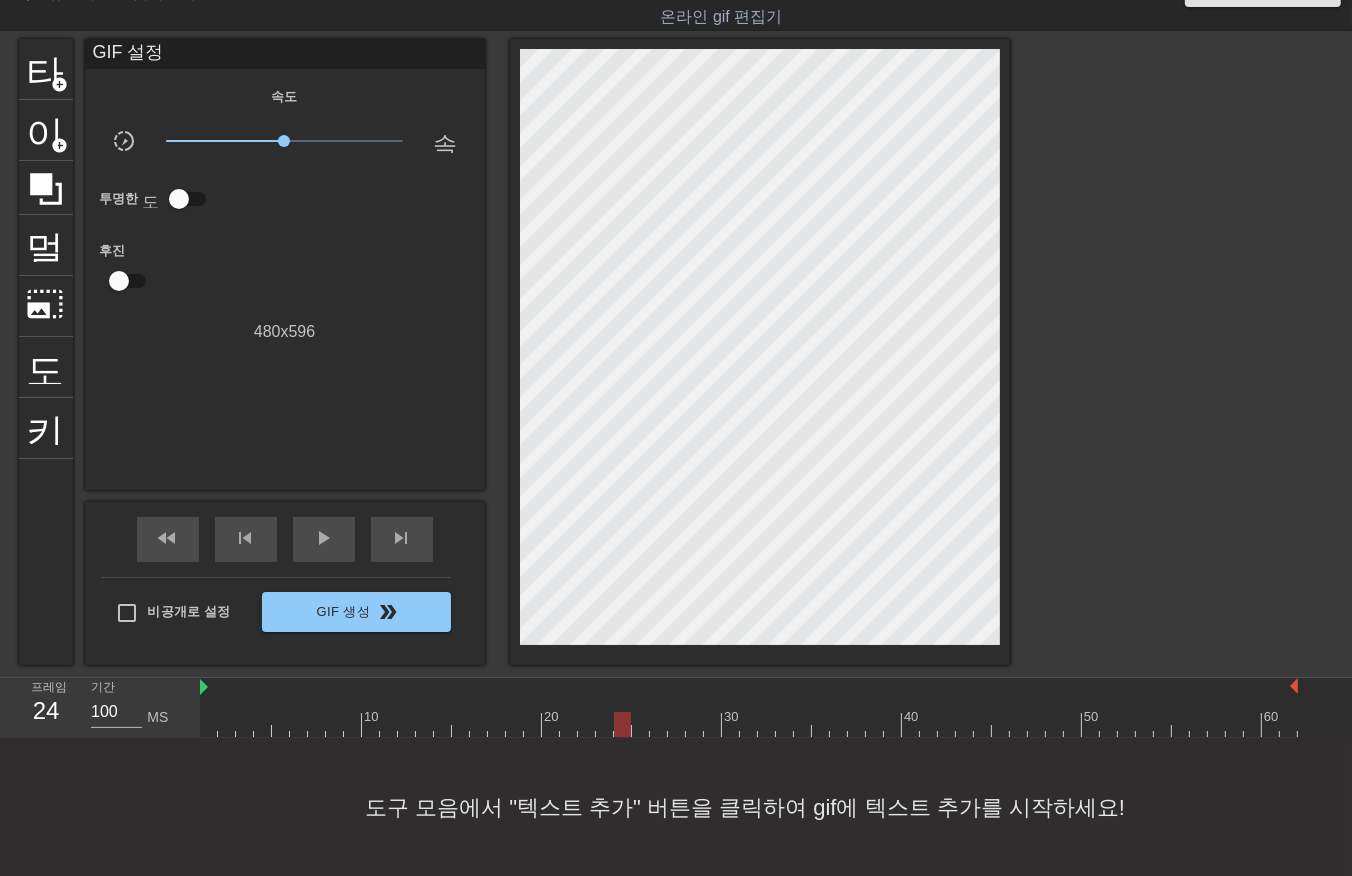 drag, startPoint x: 627, startPoint y: 716, endPoint x: 637, endPoint y: 712, distance: 10.770329 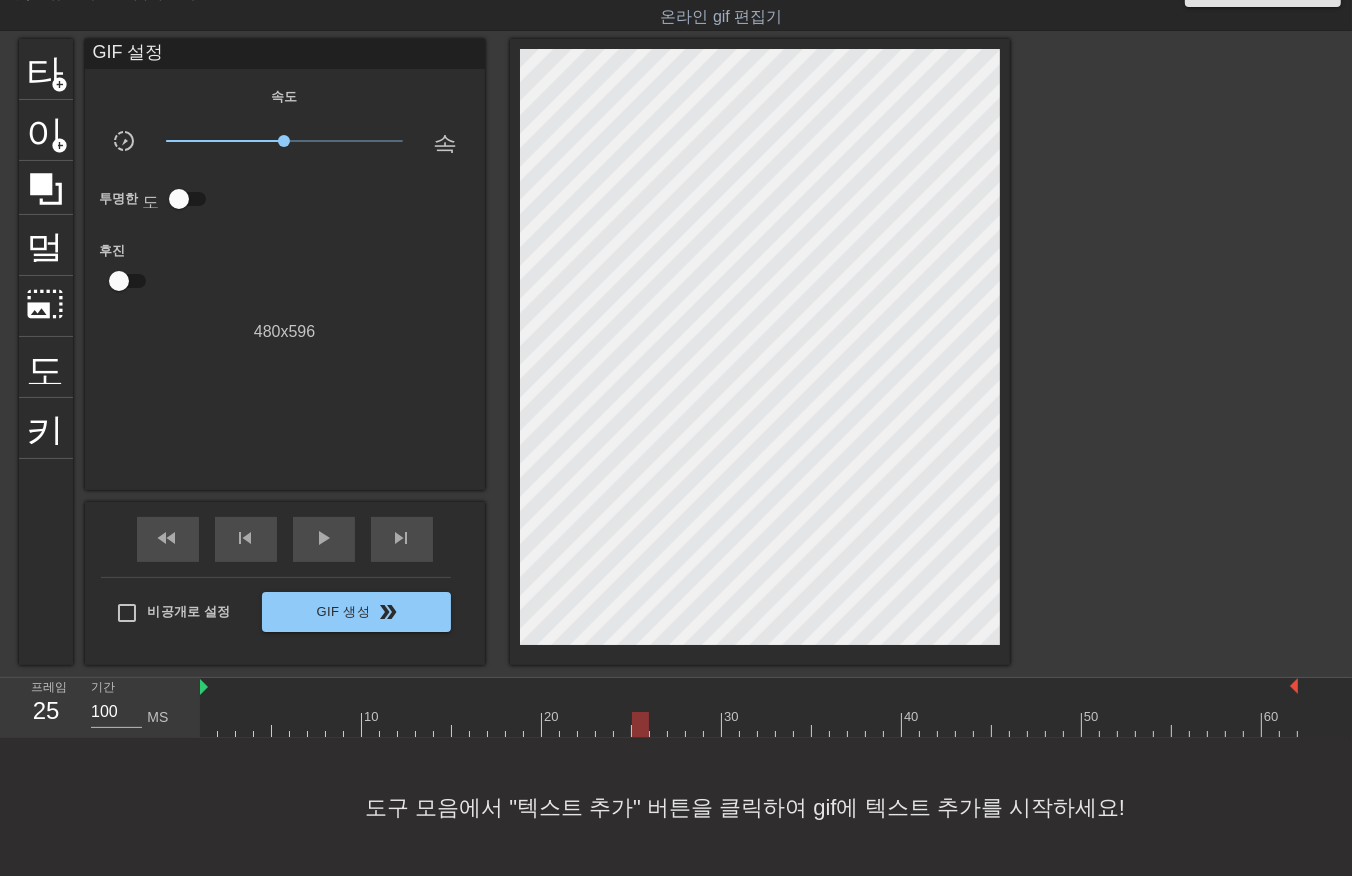 click at bounding box center [640, 724] 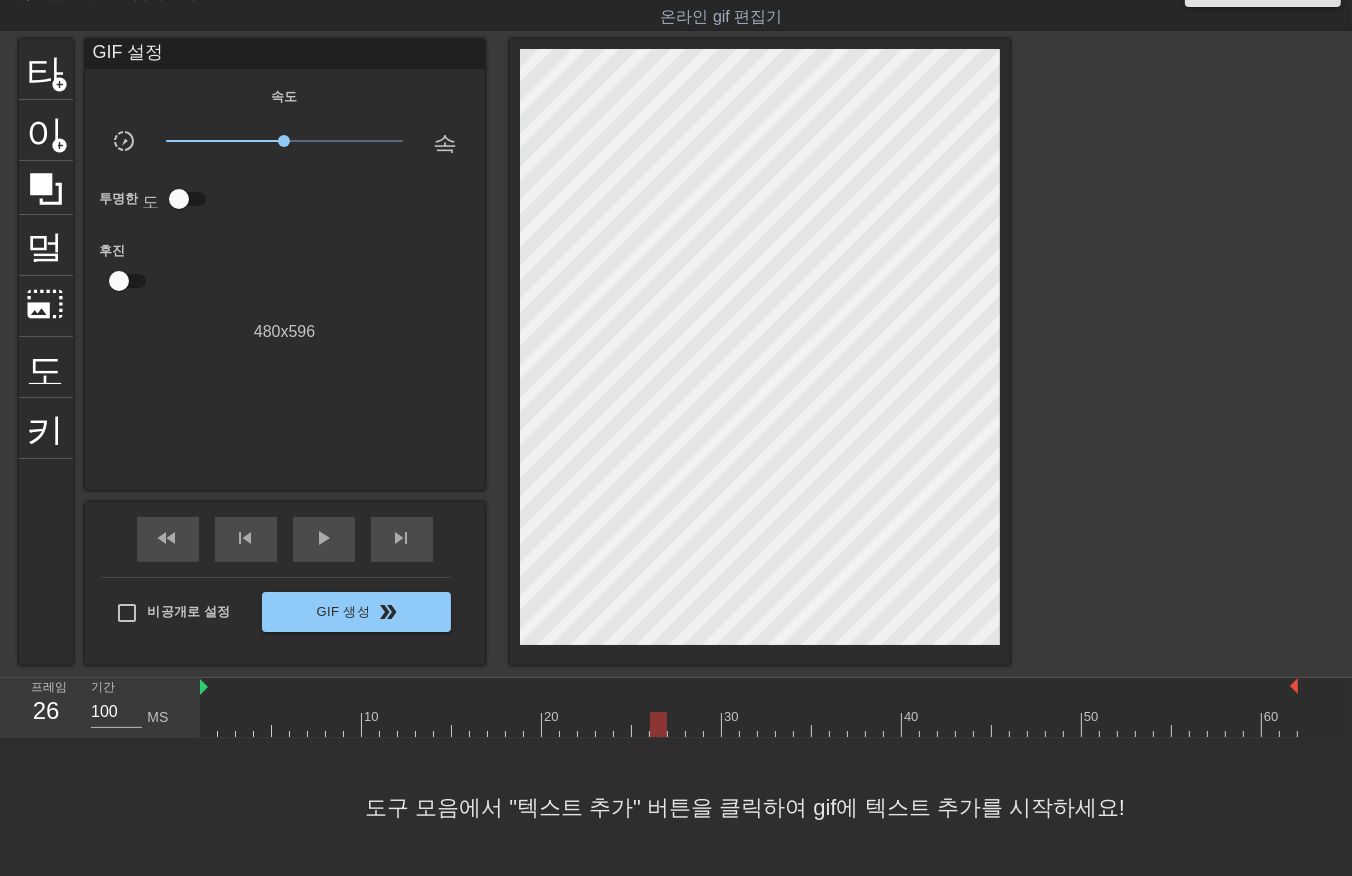 click at bounding box center (658, 724) 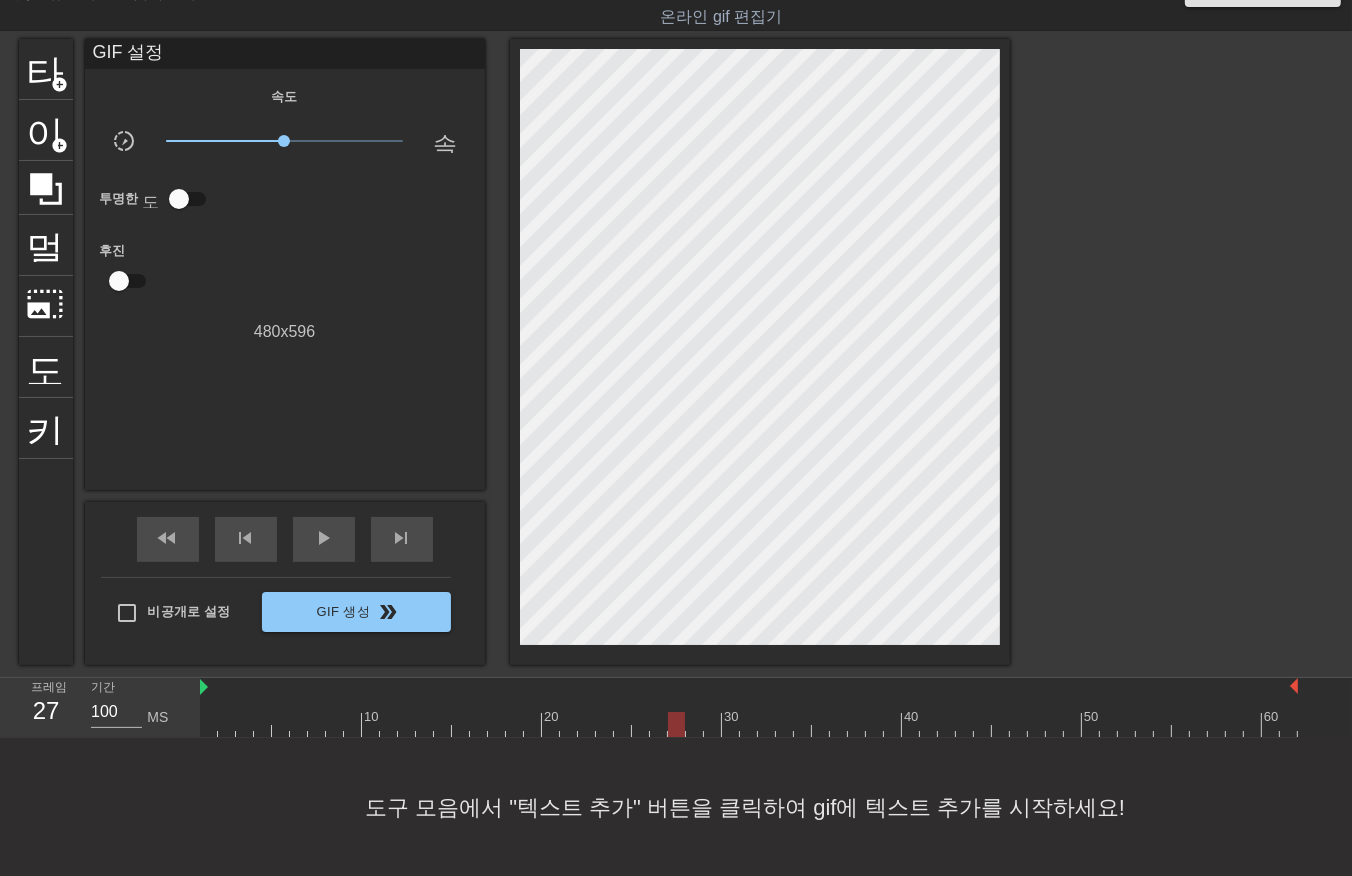 click at bounding box center [677, 710] 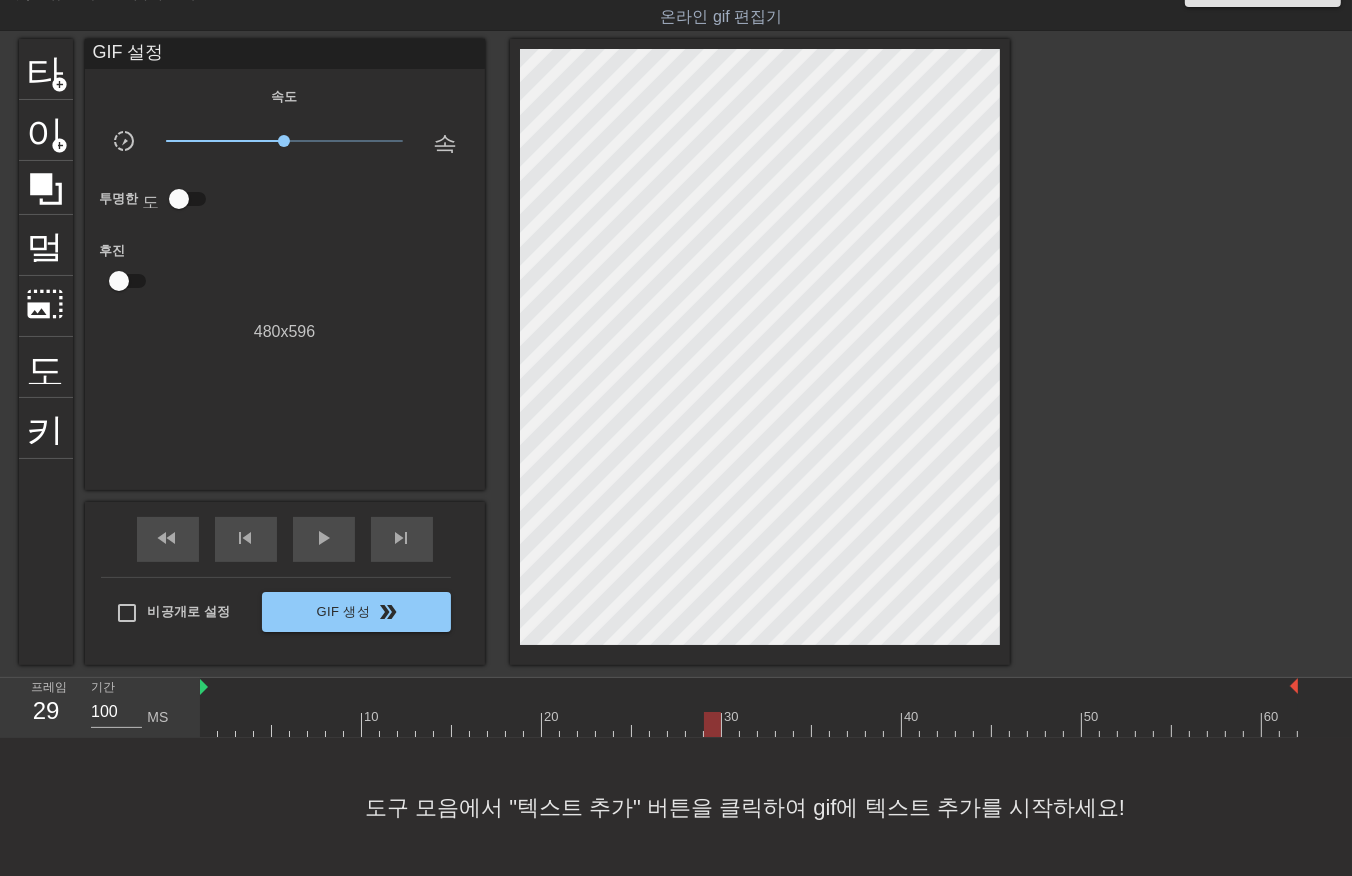 click at bounding box center [713, 710] 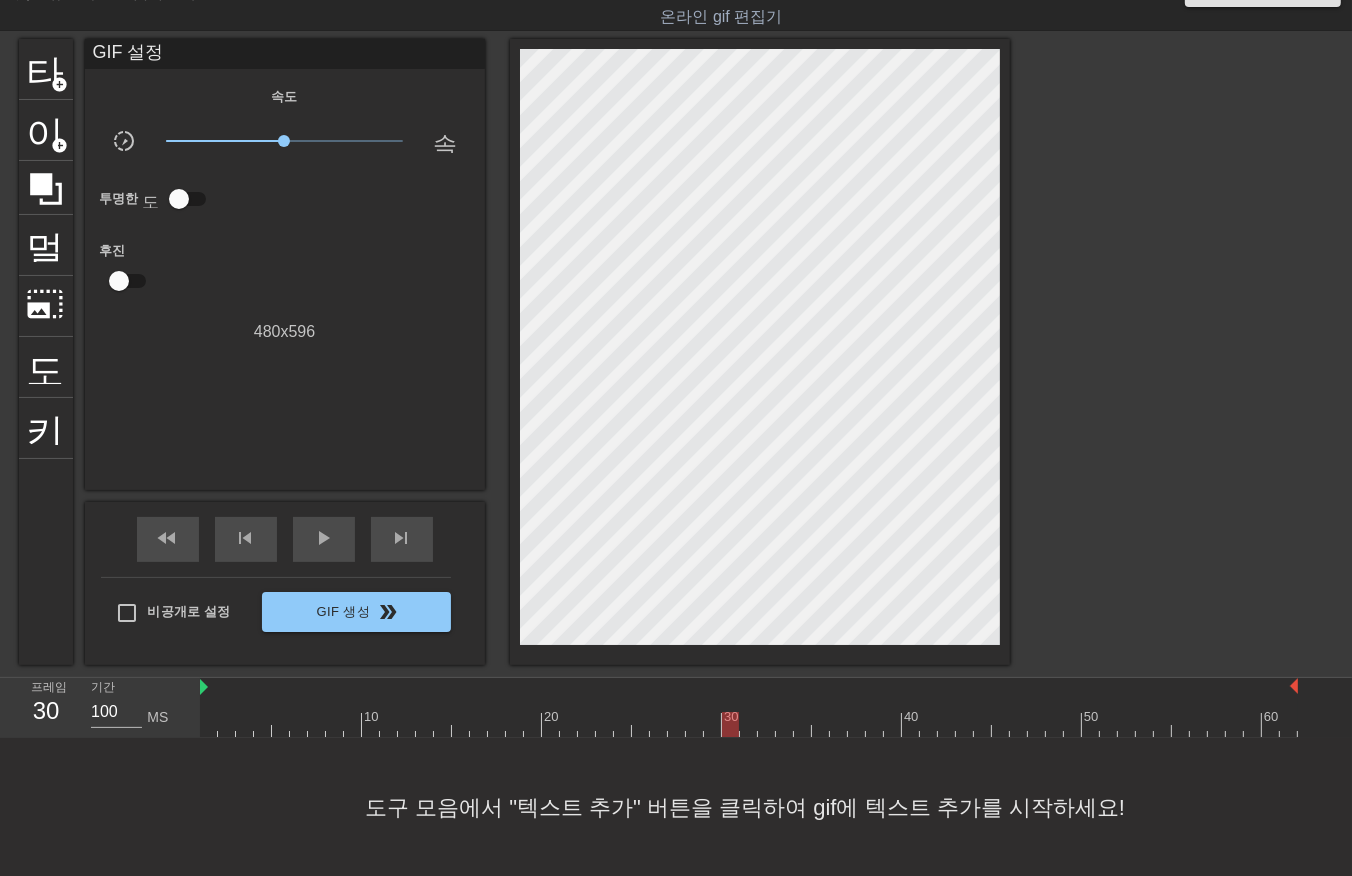 drag, startPoint x: 727, startPoint y: 720, endPoint x: 748, endPoint y: 717, distance: 21.213203 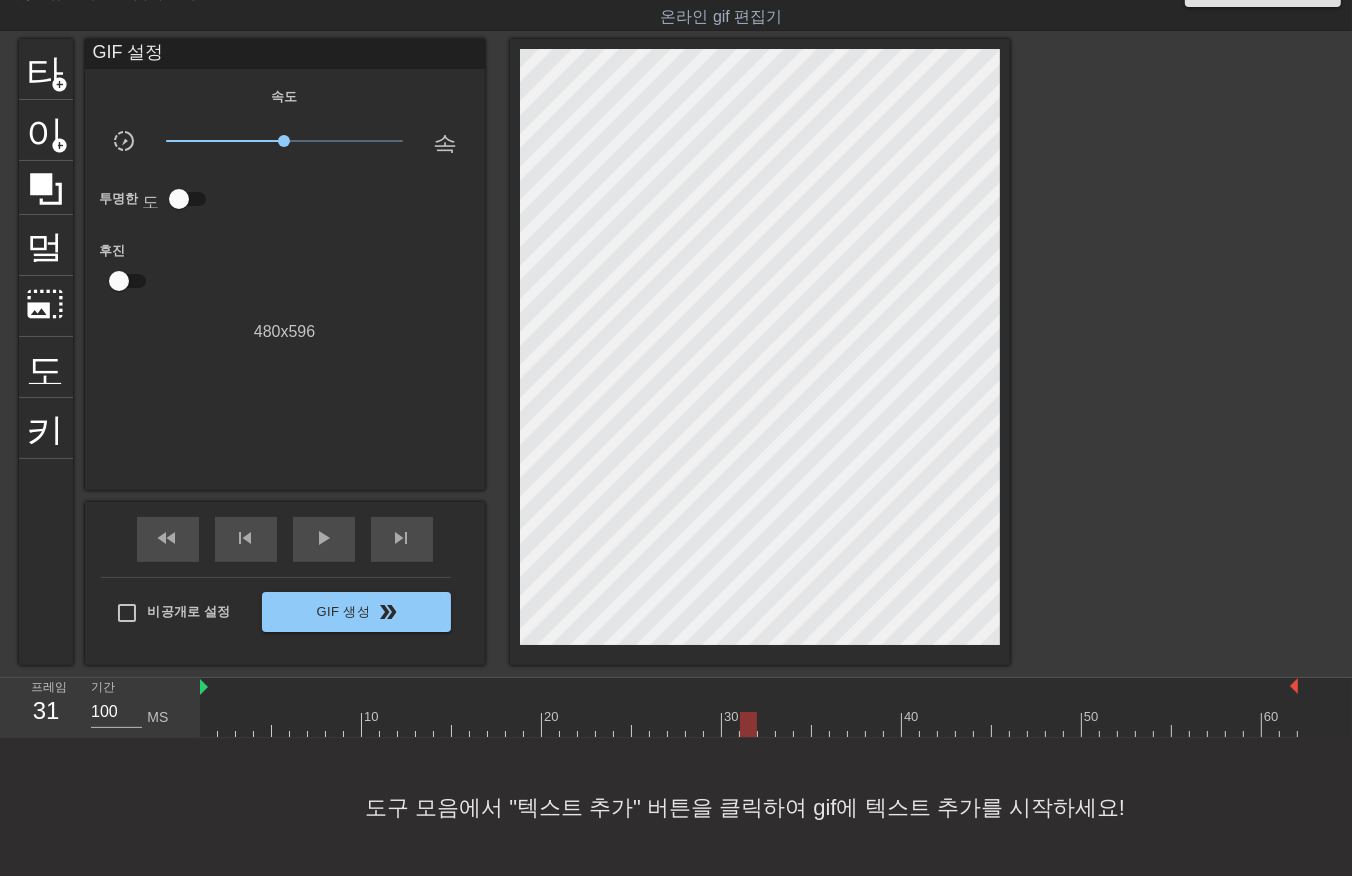 click at bounding box center (749, 724) 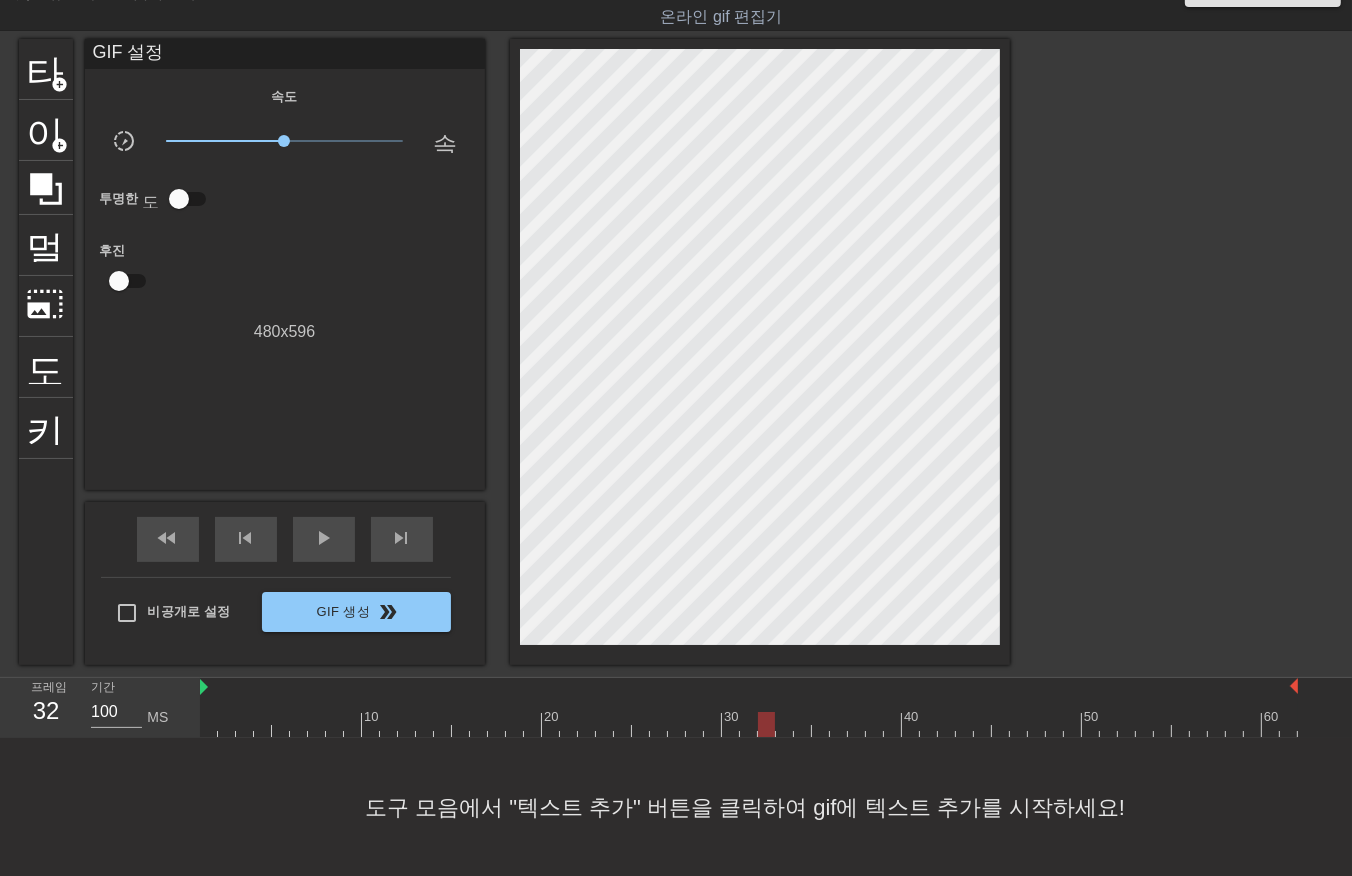 click at bounding box center [749, 724] 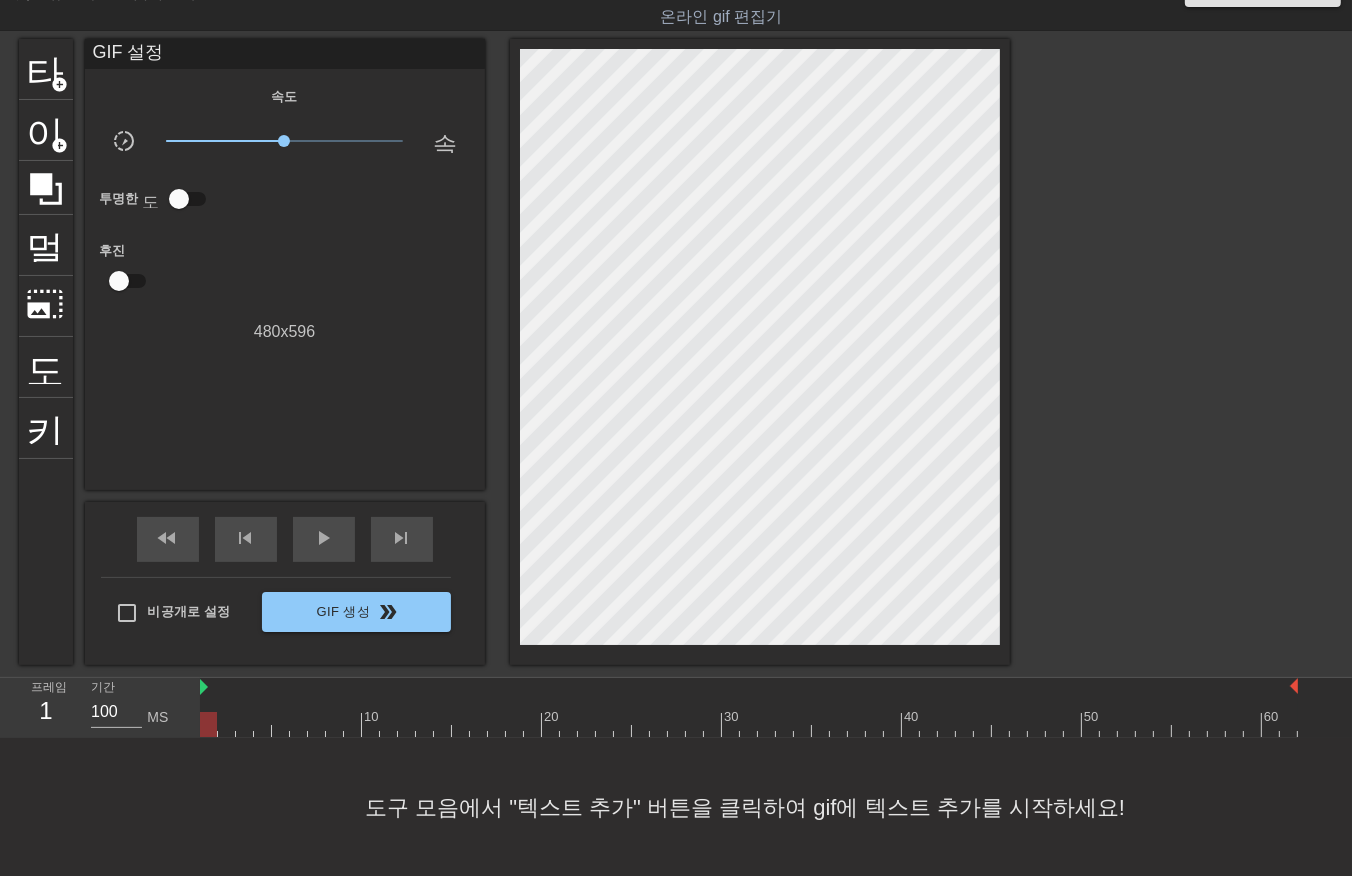 drag, startPoint x: 206, startPoint y: 722, endPoint x: 208, endPoint y: 738, distance: 16.124516 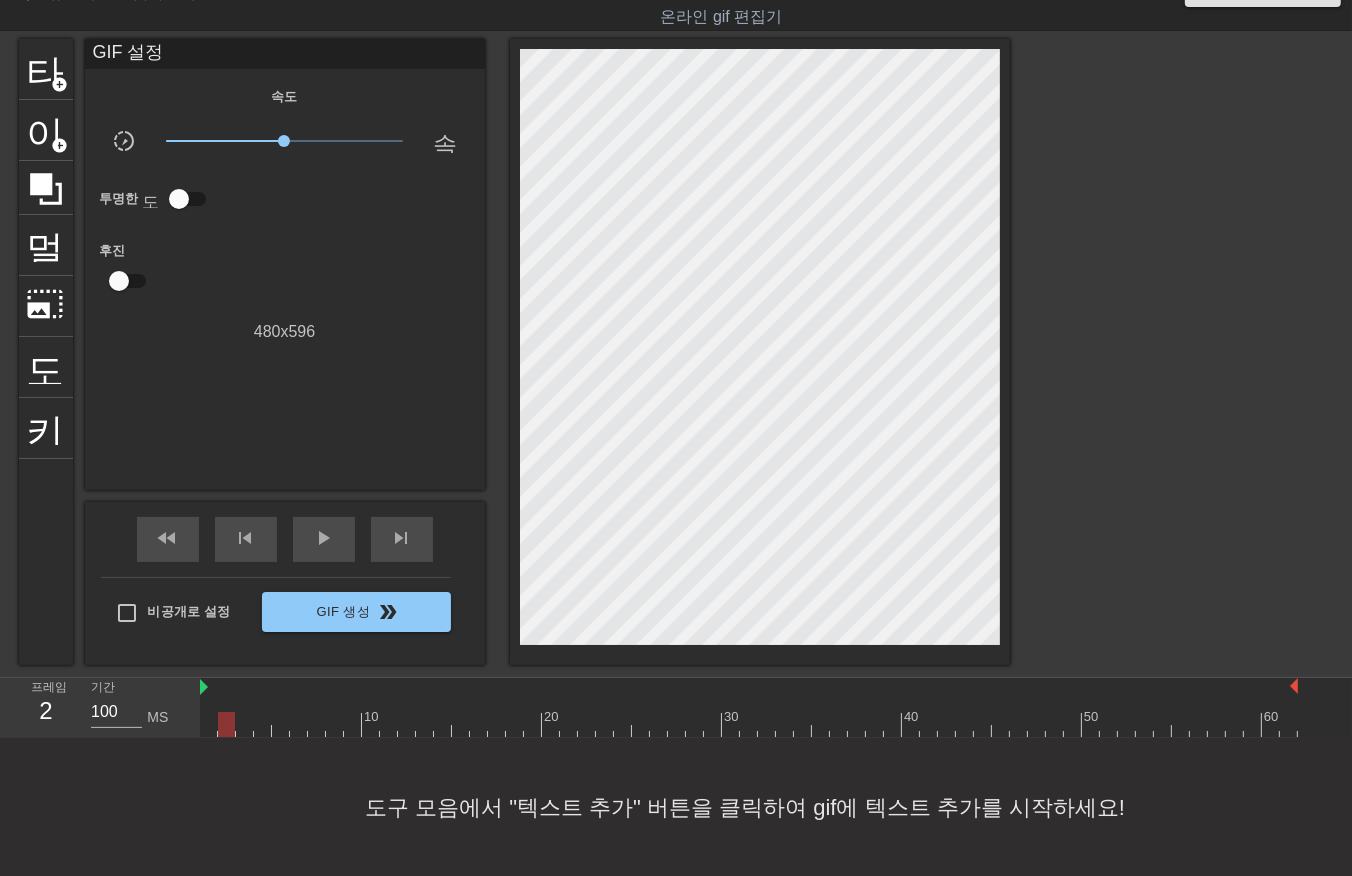 drag, startPoint x: 223, startPoint y: 731, endPoint x: 237, endPoint y: 727, distance: 14.56022 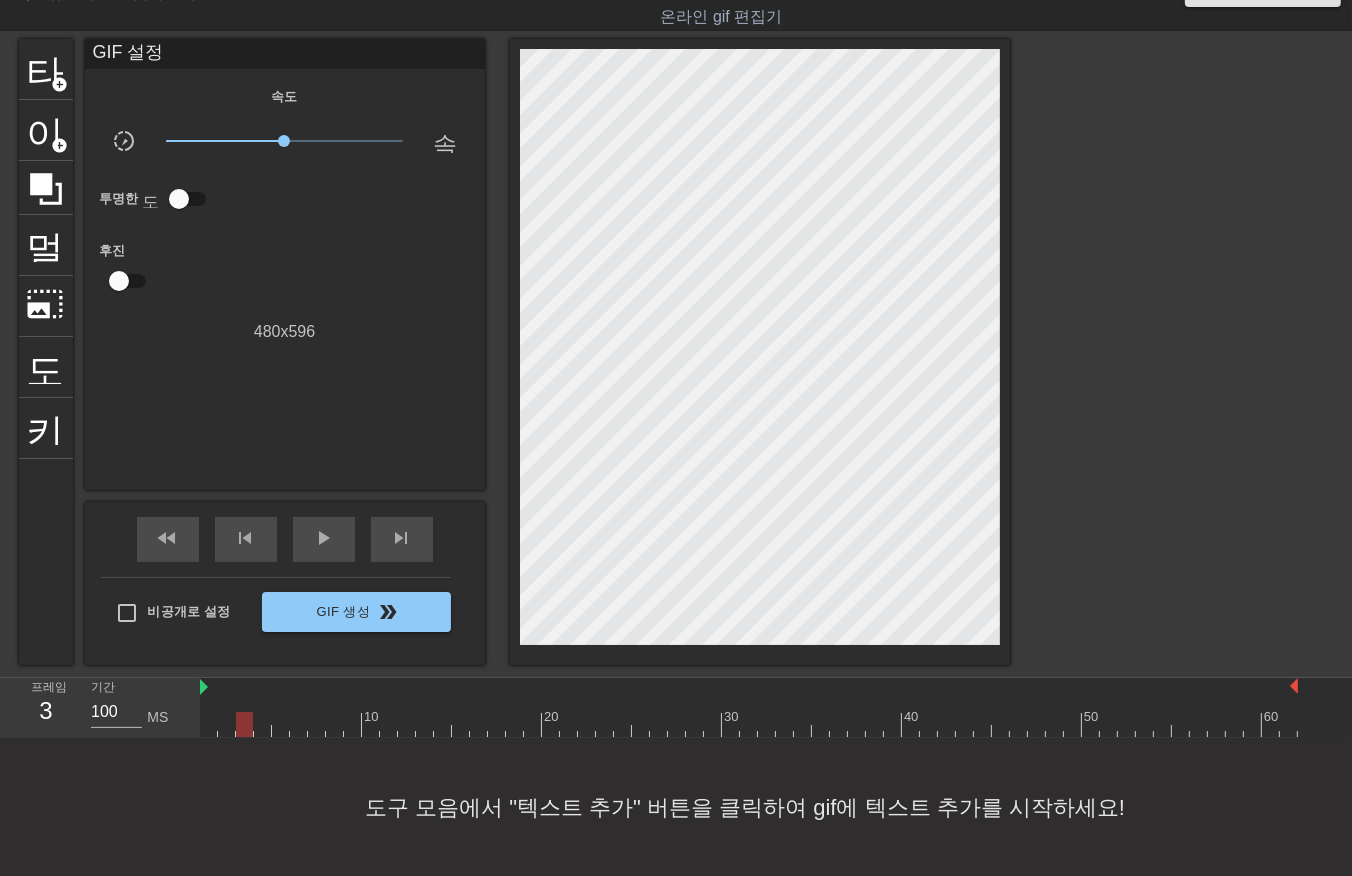 click at bounding box center (749, 724) 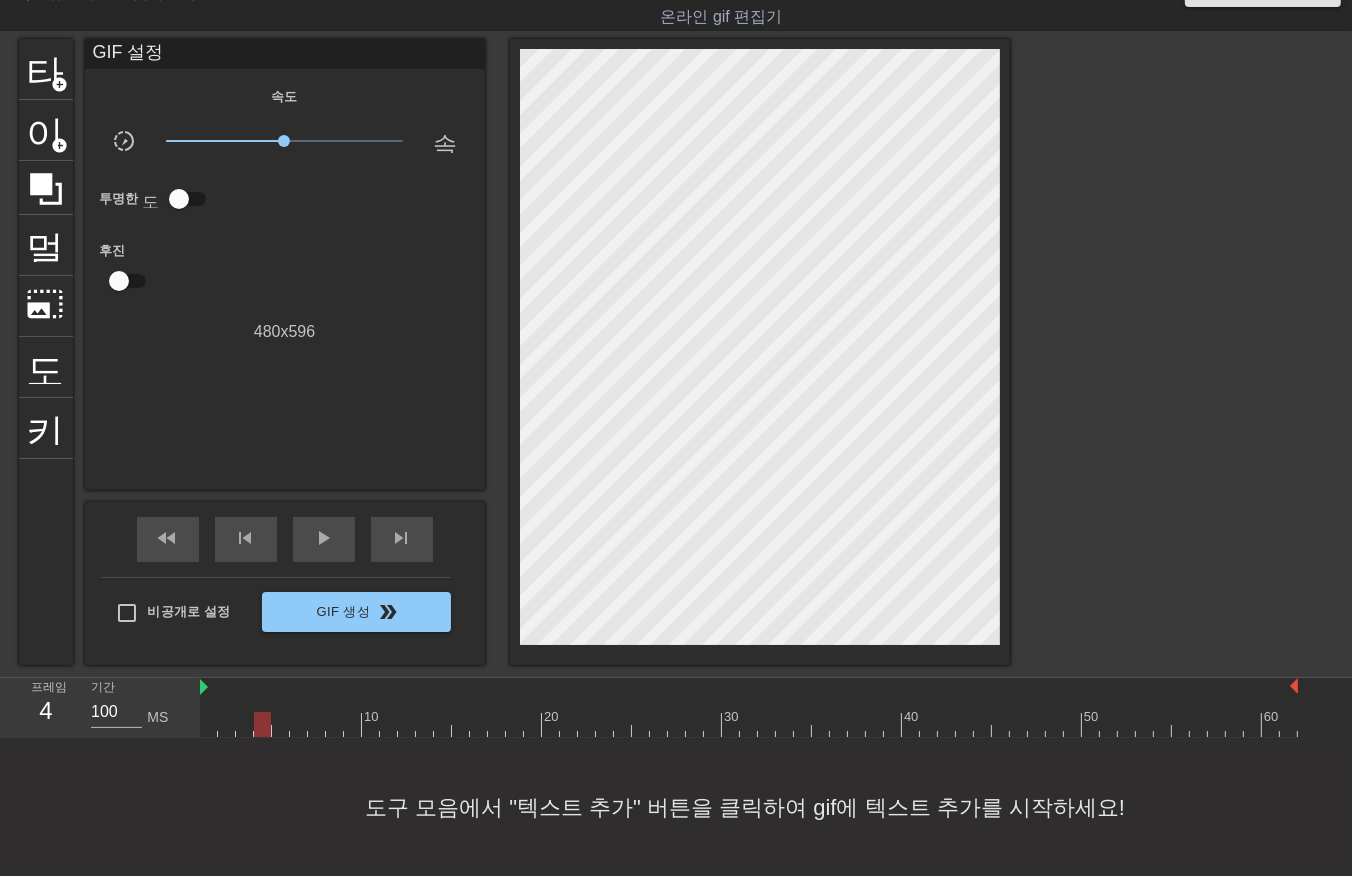 drag, startPoint x: 258, startPoint y: 723, endPoint x: 274, endPoint y: 731, distance: 17.888544 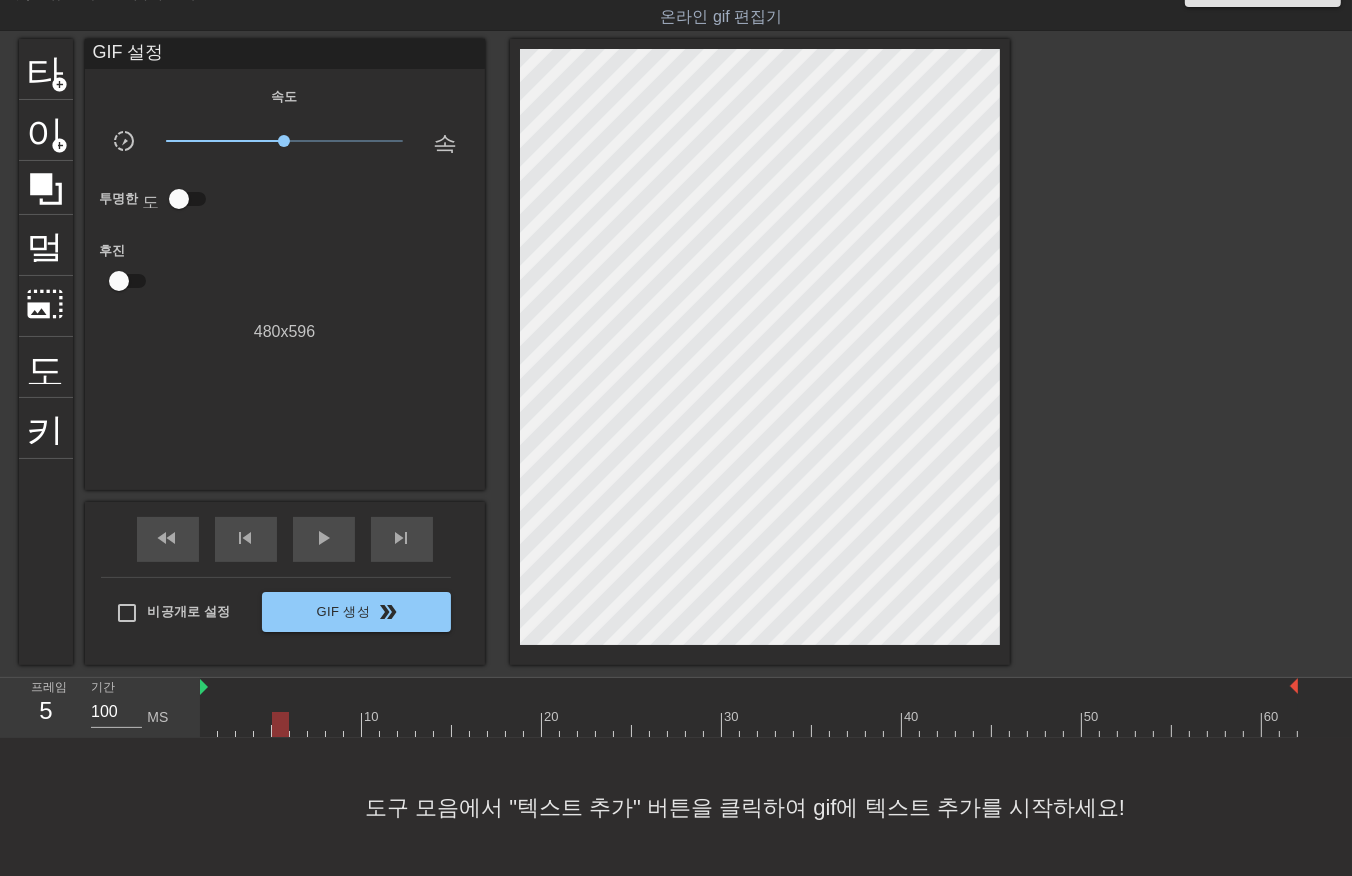 click at bounding box center (749, 724) 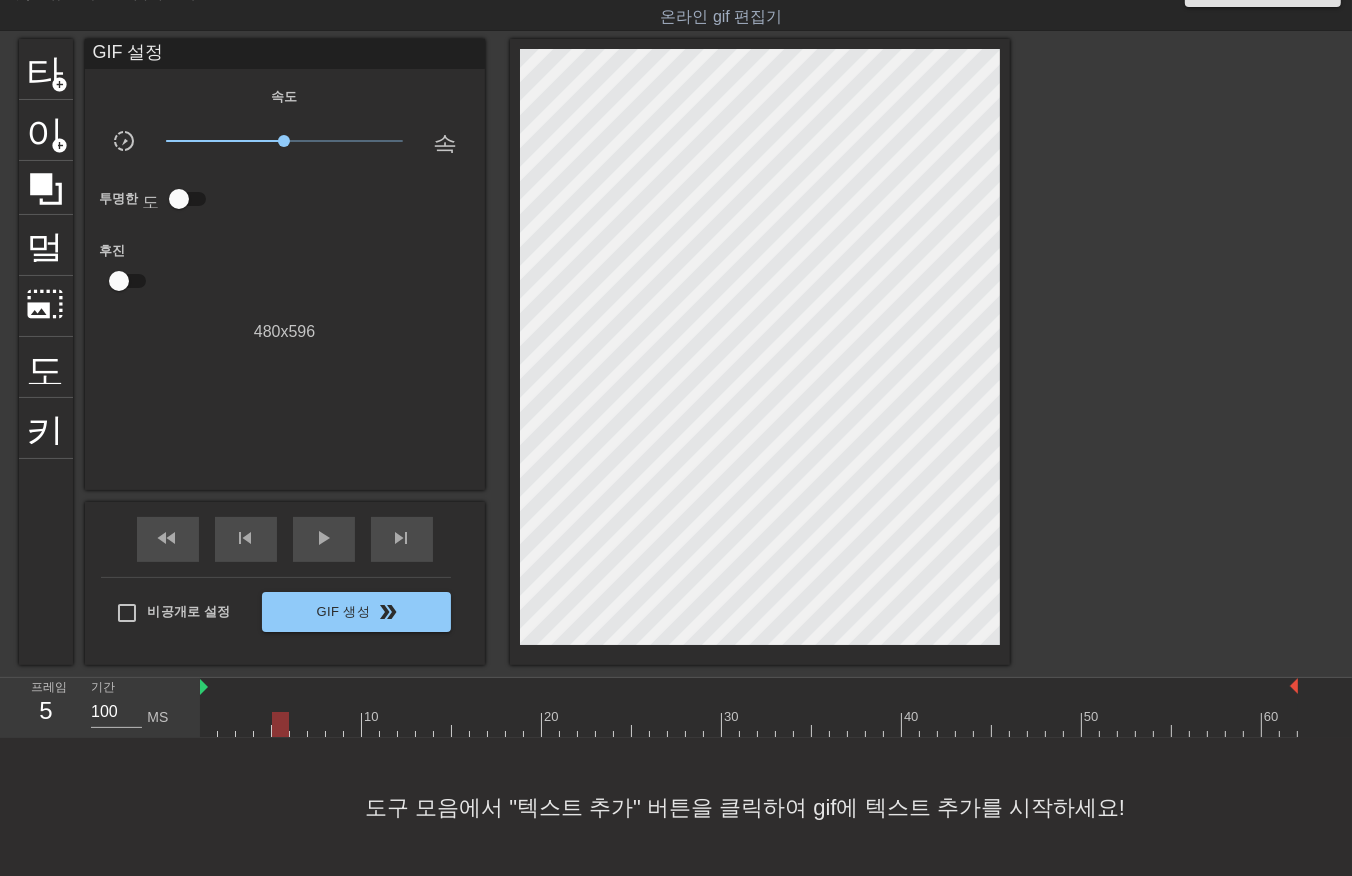 click at bounding box center [749, 724] 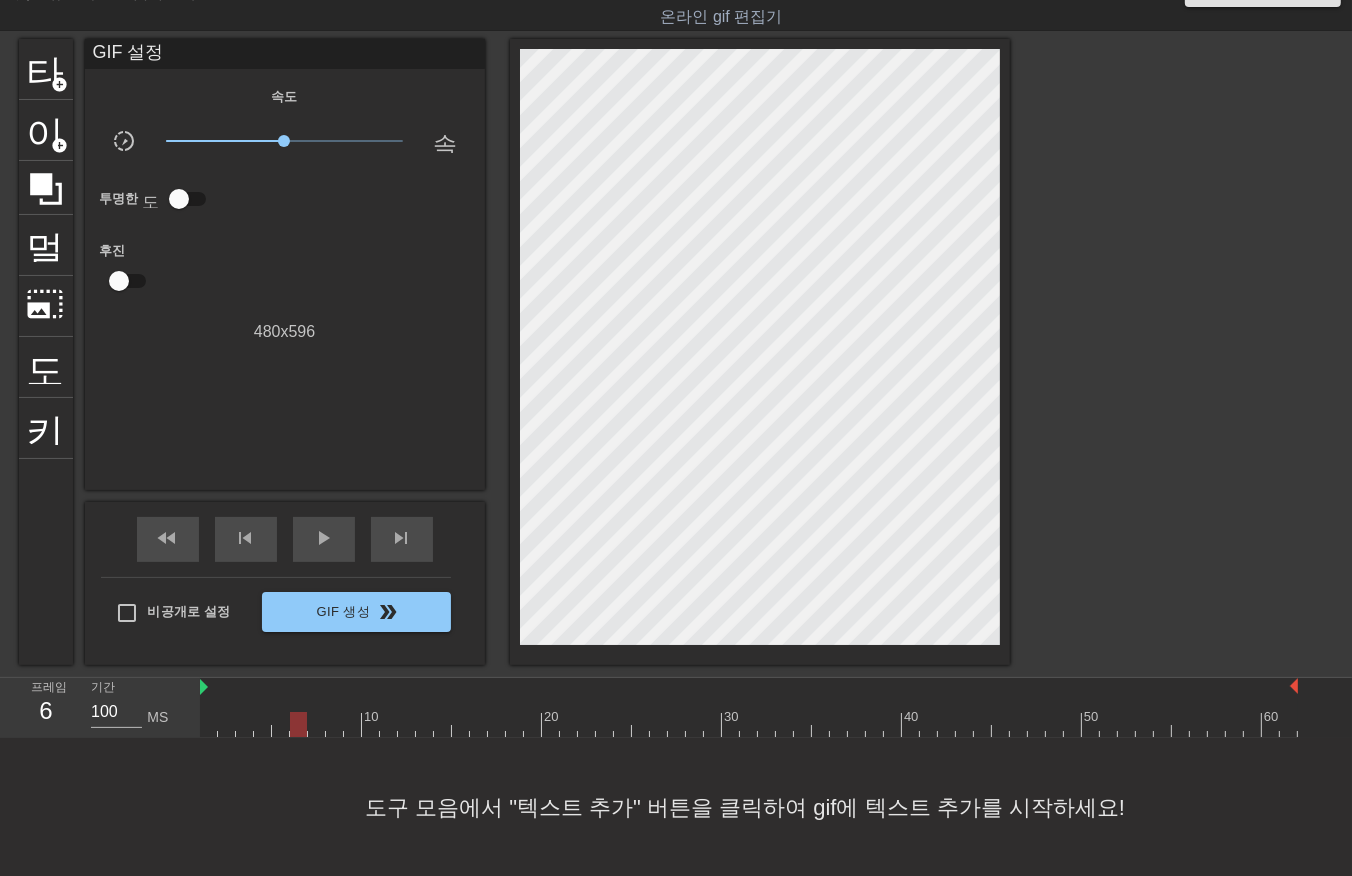 drag, startPoint x: 311, startPoint y: 726, endPoint x: 323, endPoint y: 734, distance: 14.422205 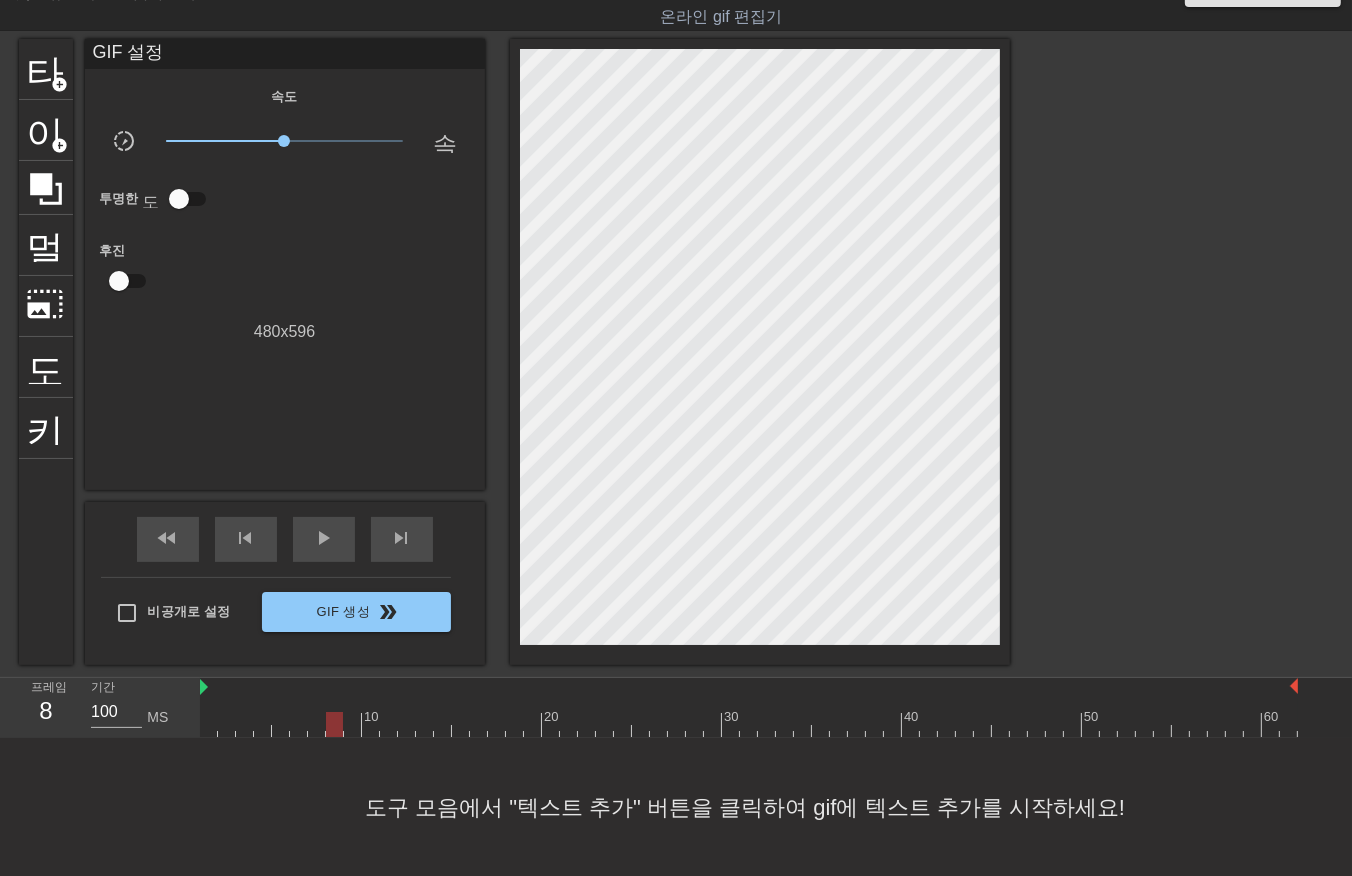 drag, startPoint x: 332, startPoint y: 730, endPoint x: 342, endPoint y: 731, distance: 10.049875 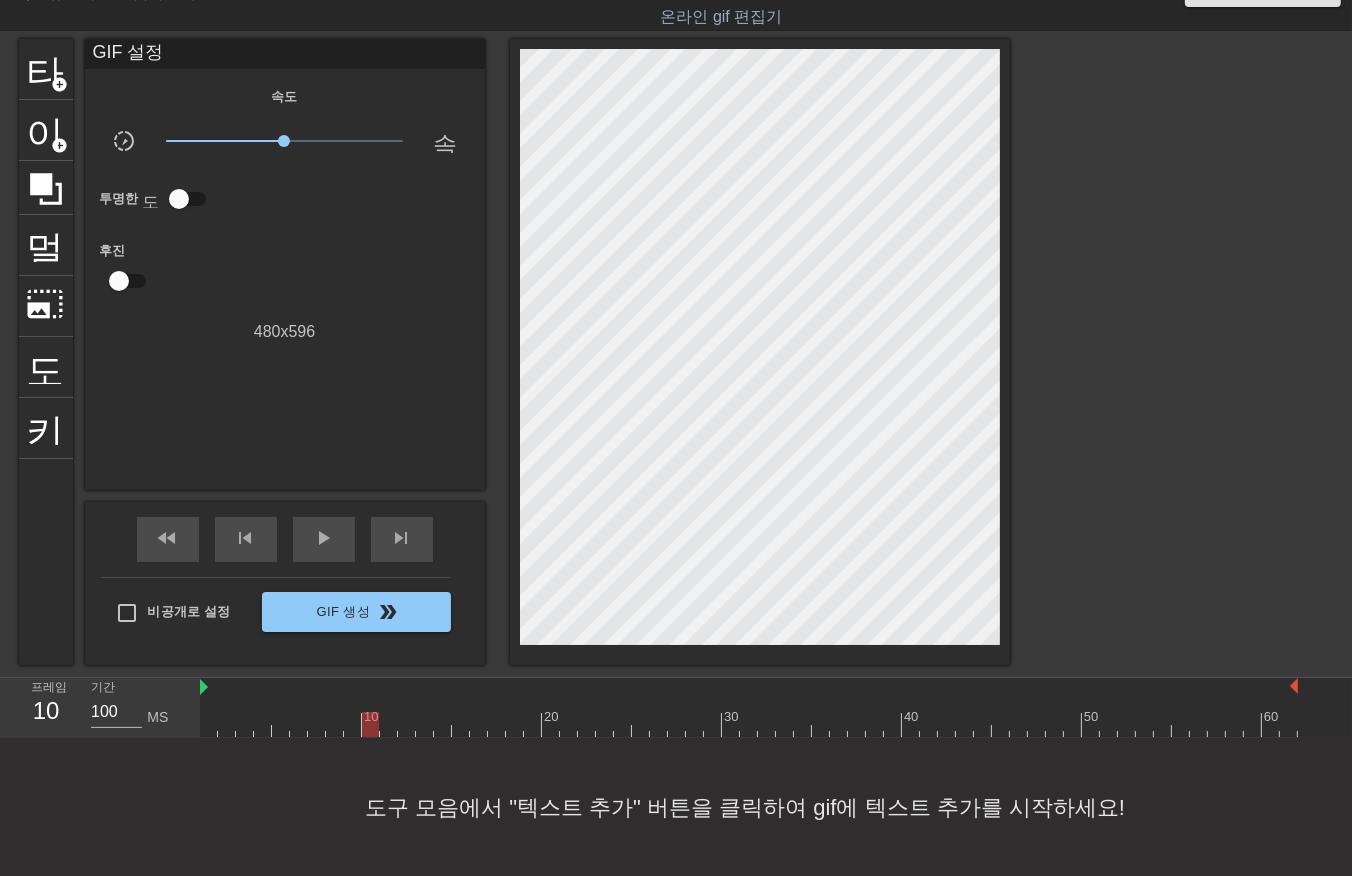 click at bounding box center [749, 724] 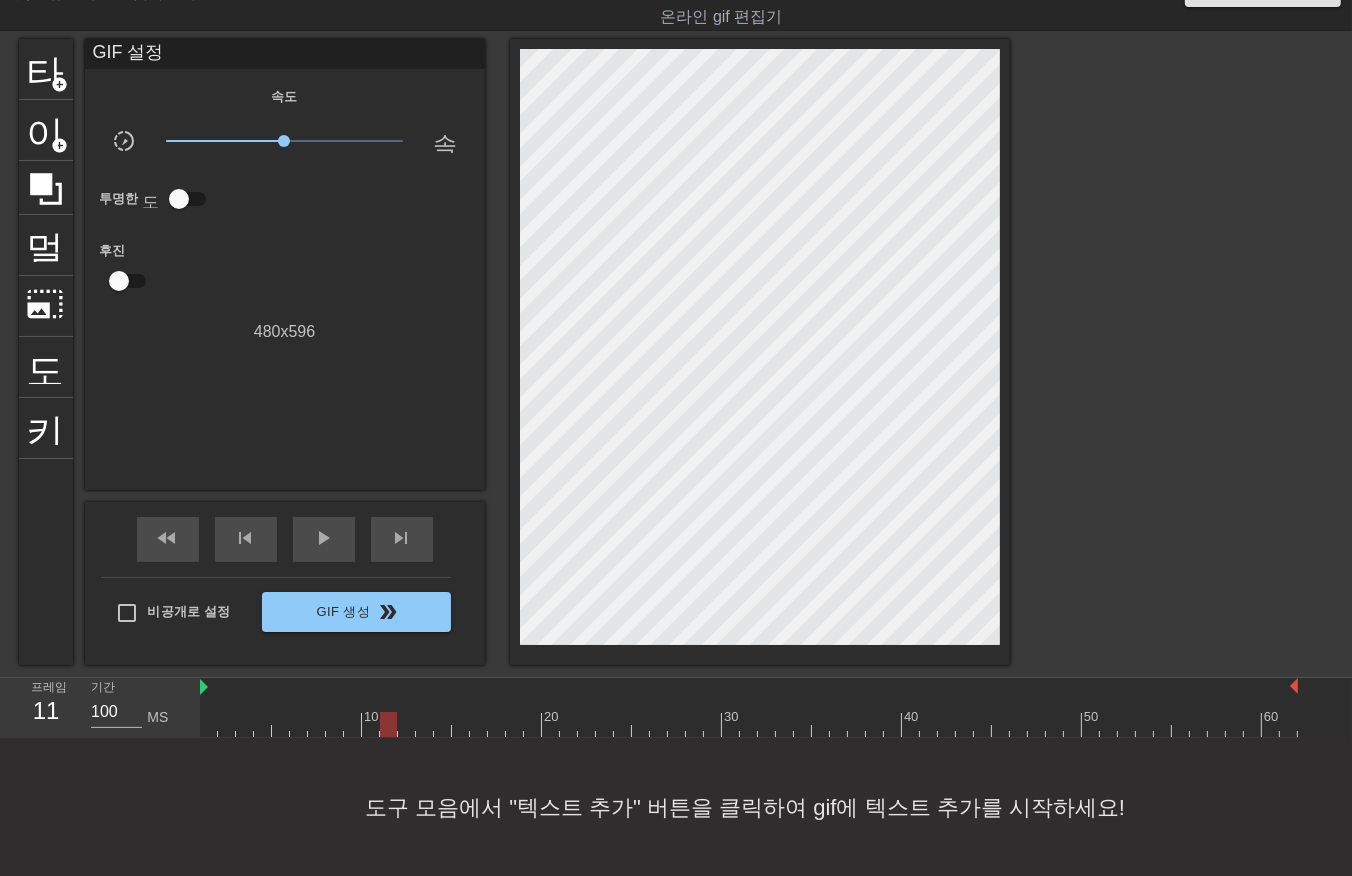 drag, startPoint x: 405, startPoint y: 730, endPoint x: 418, endPoint y: 732, distance: 13.152946 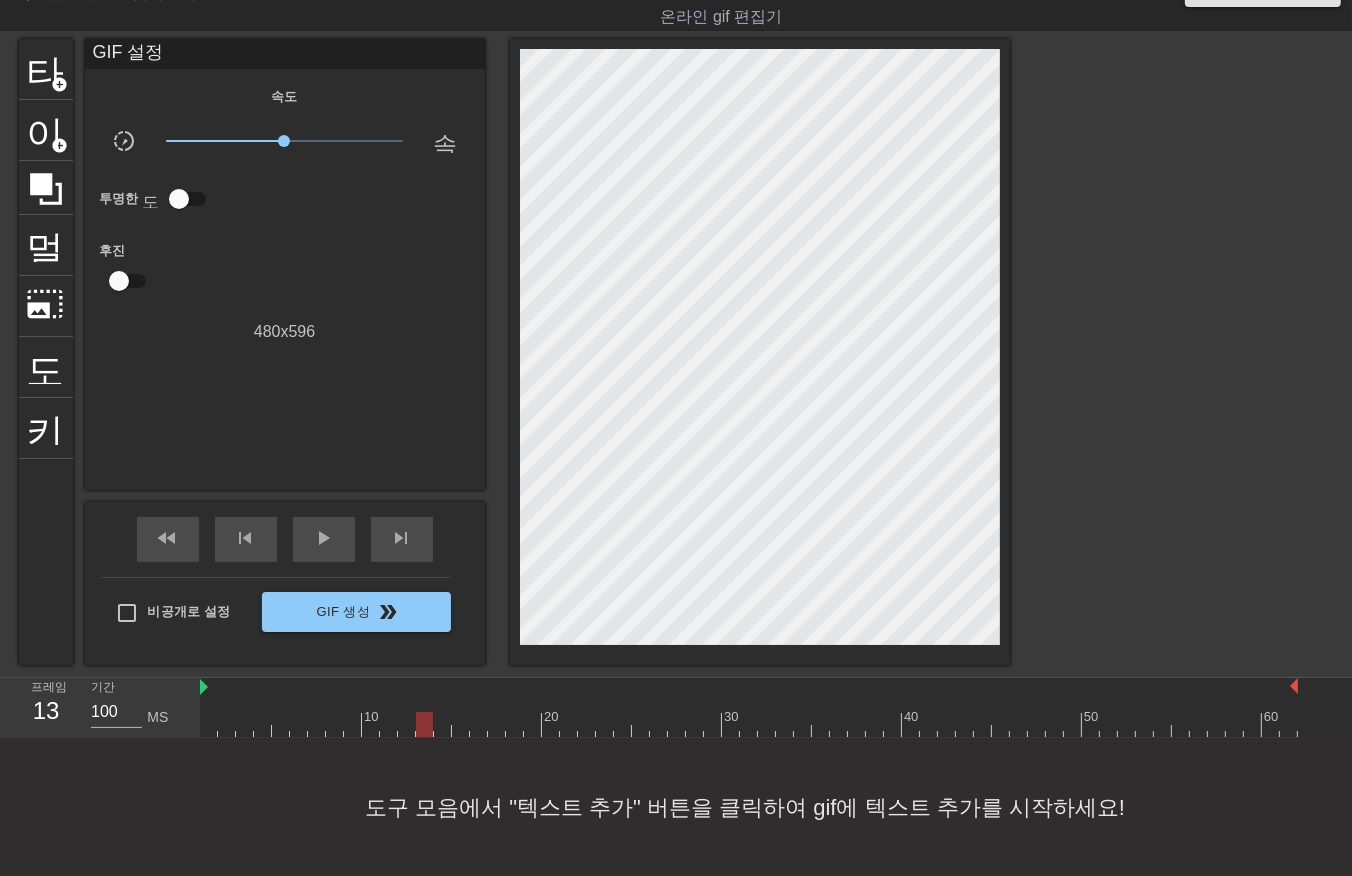 drag, startPoint x: 425, startPoint y: 731, endPoint x: 435, endPoint y: 736, distance: 11.18034 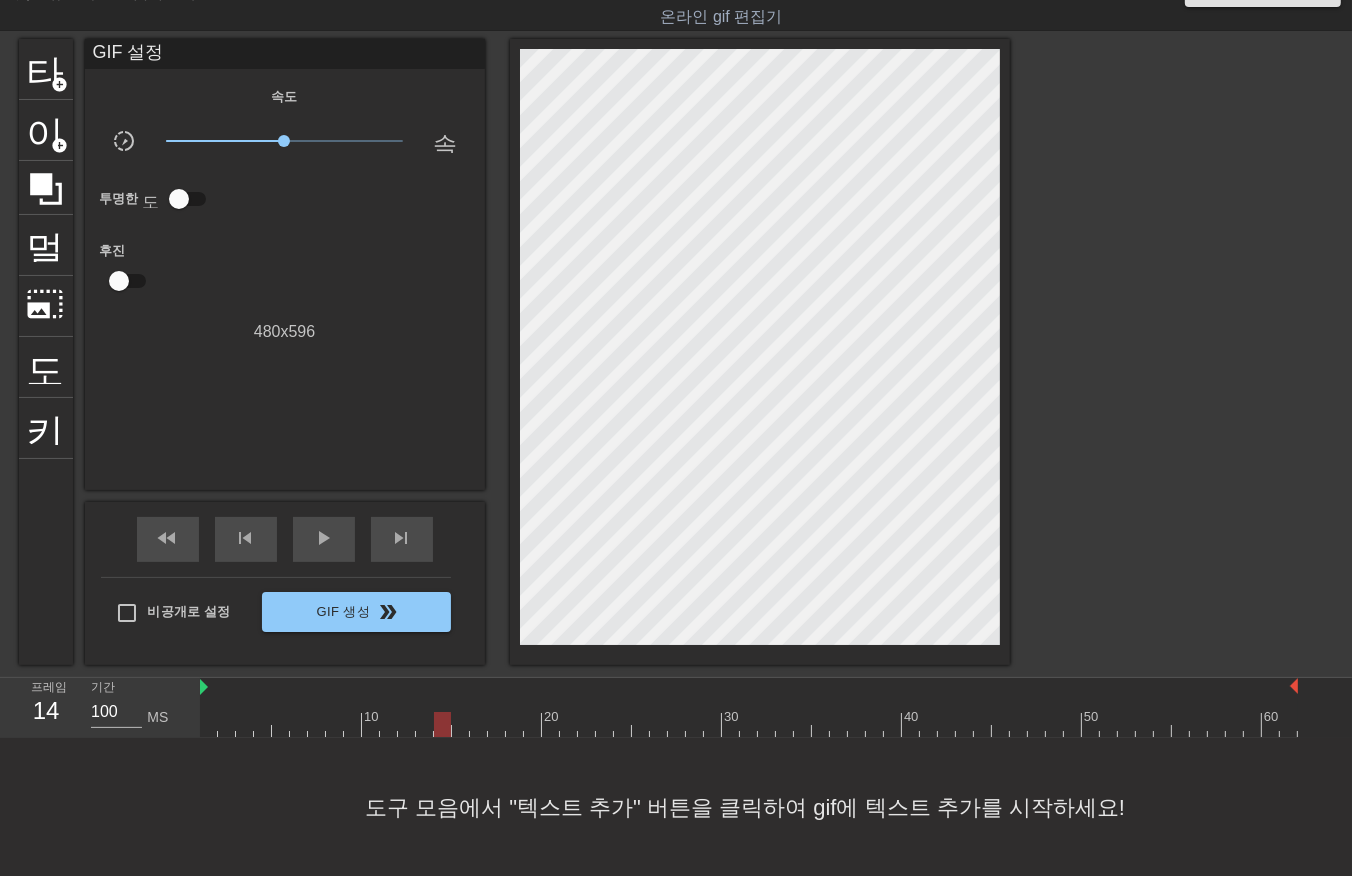 click at bounding box center [749, 724] 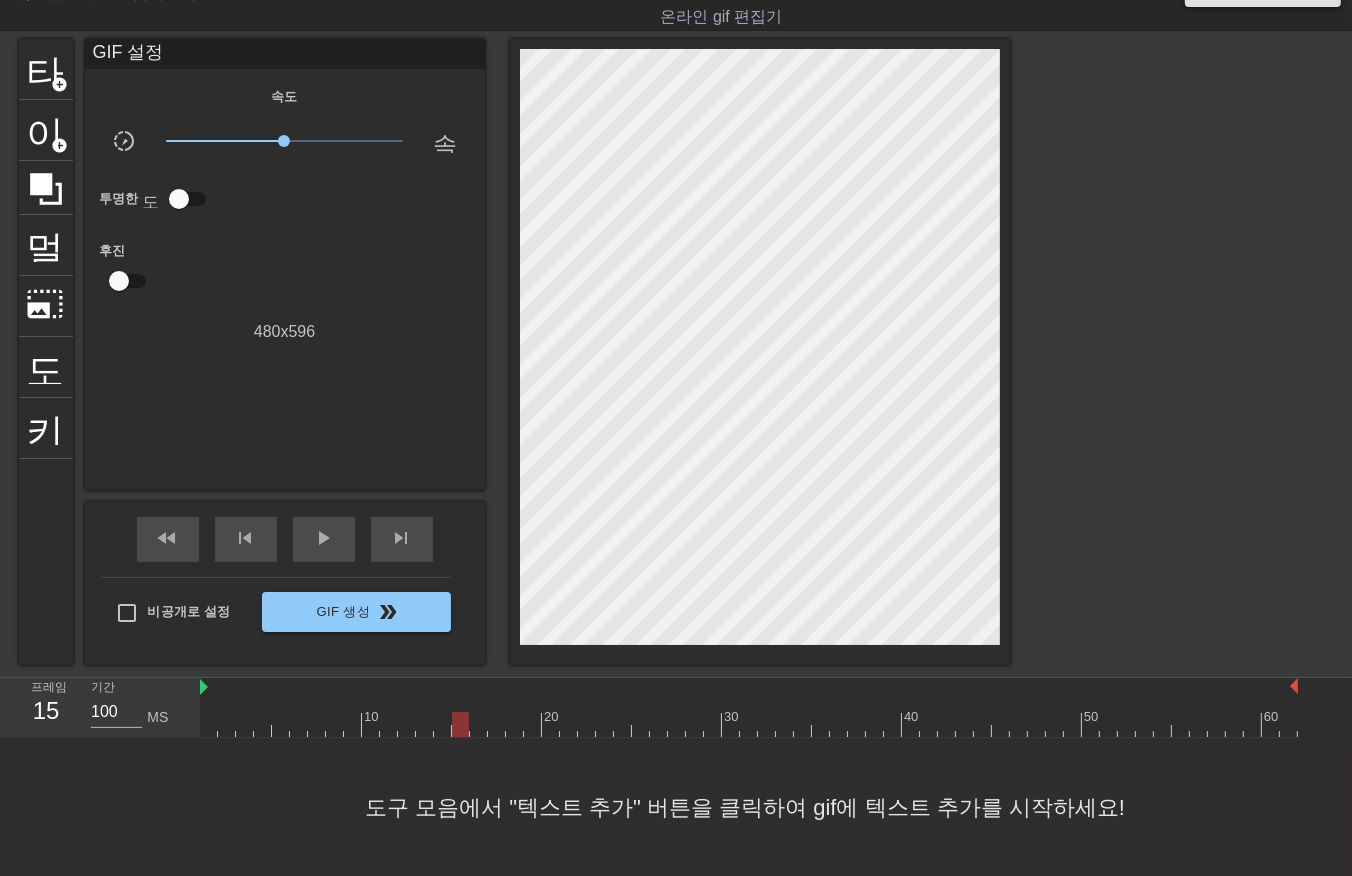 drag, startPoint x: 476, startPoint y: 727, endPoint x: 488, endPoint y: 735, distance: 14.422205 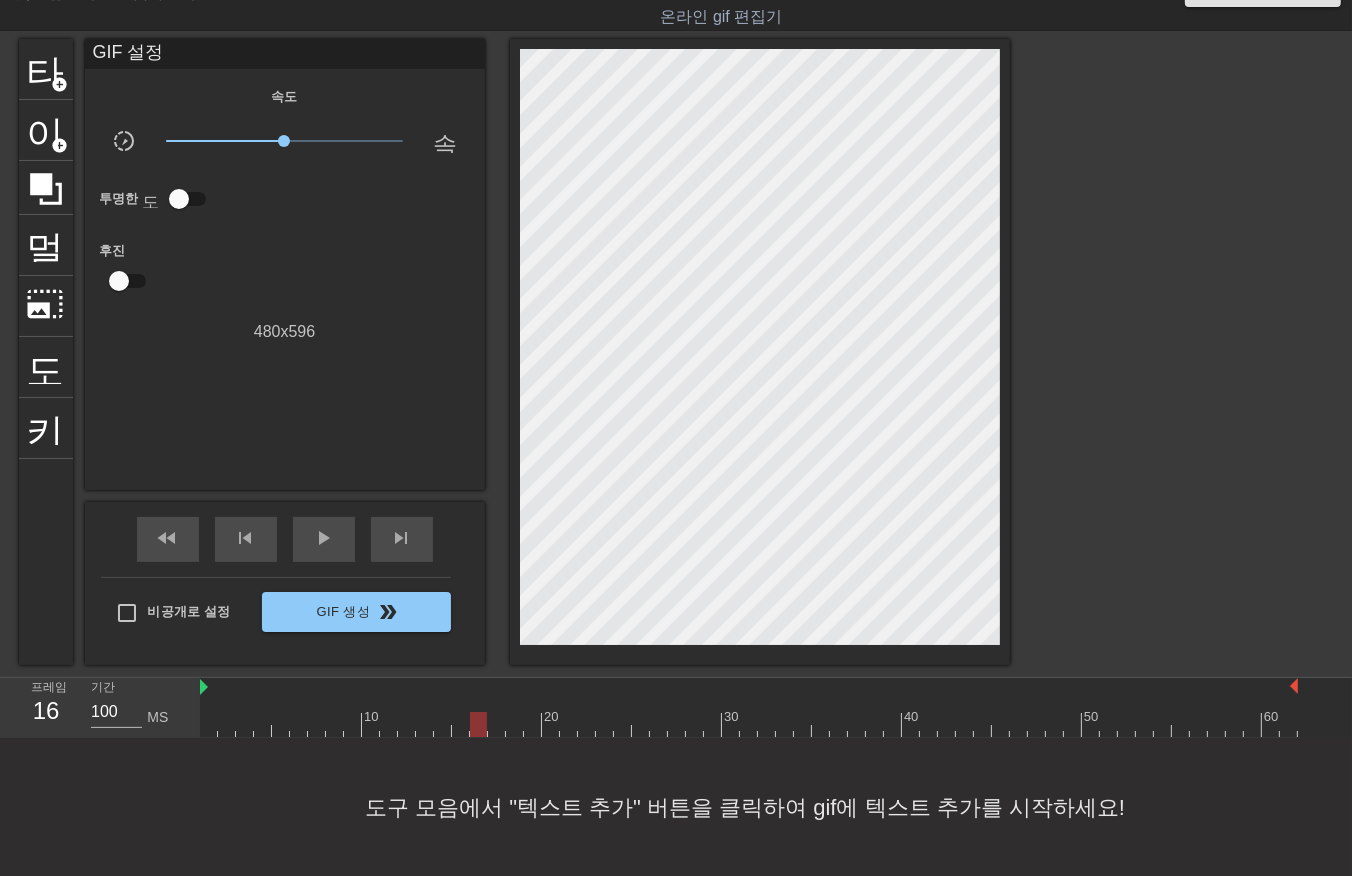 click at bounding box center (749, 724) 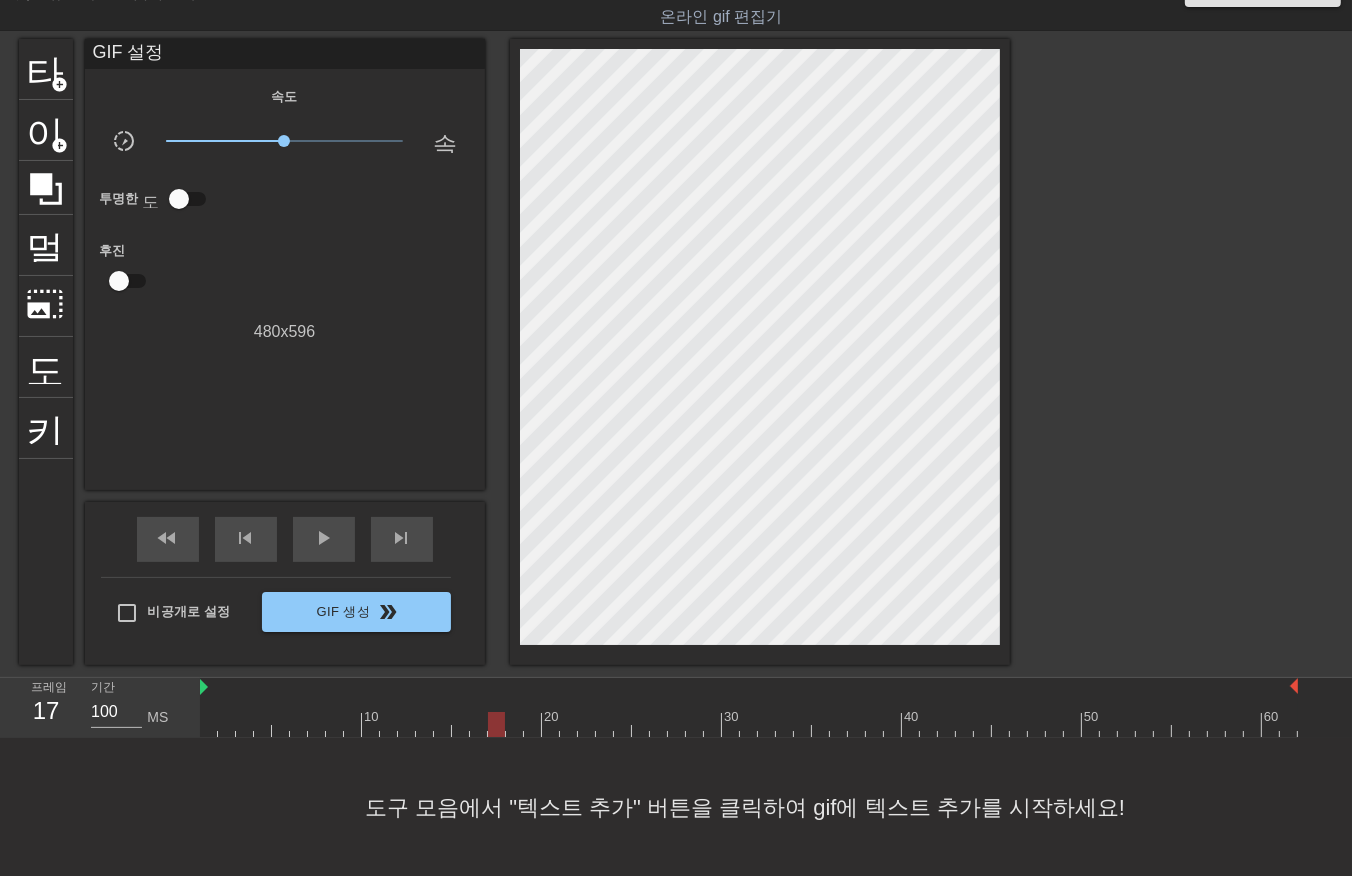 click at bounding box center [749, 724] 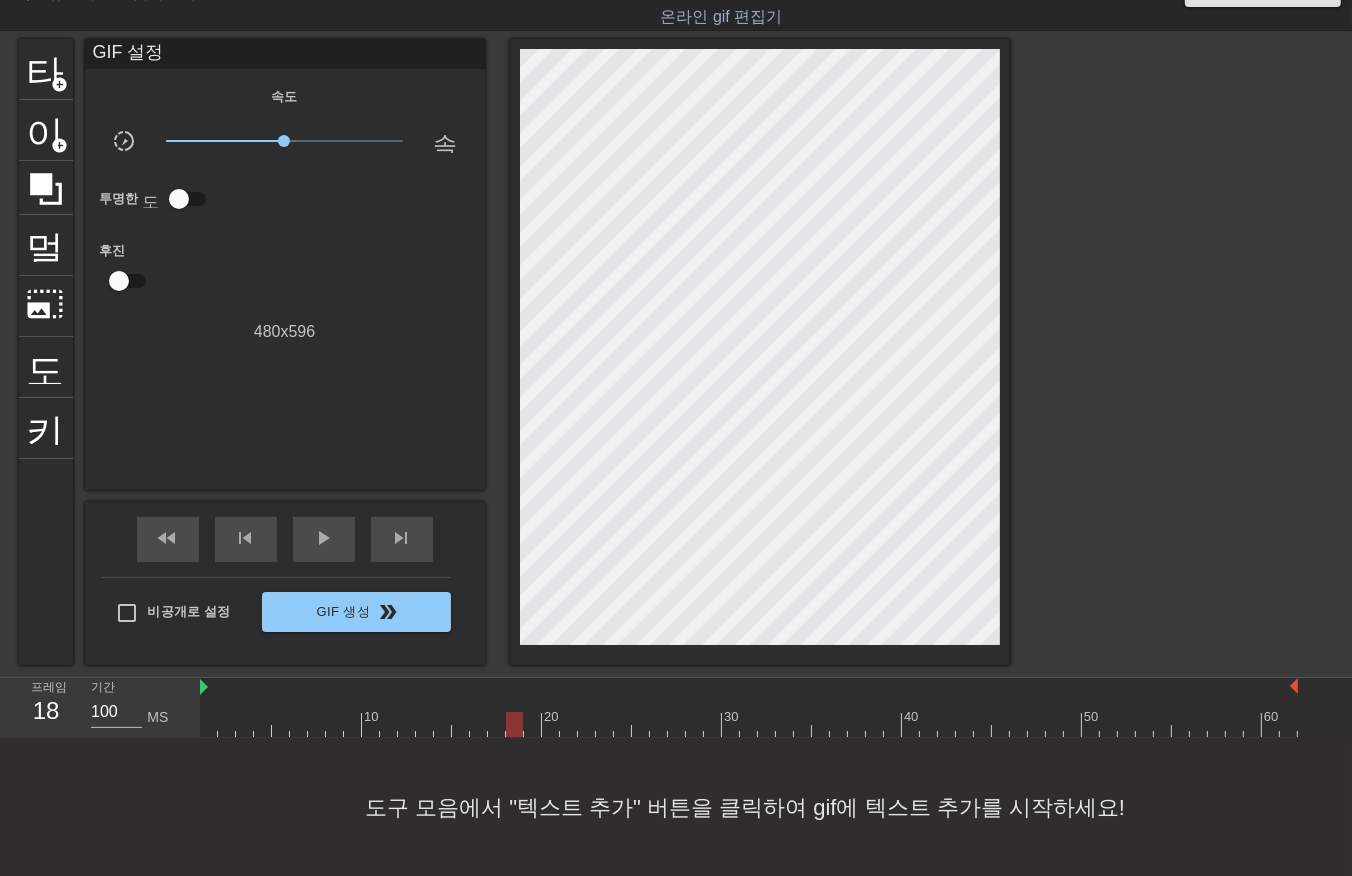 click at bounding box center (749, 724) 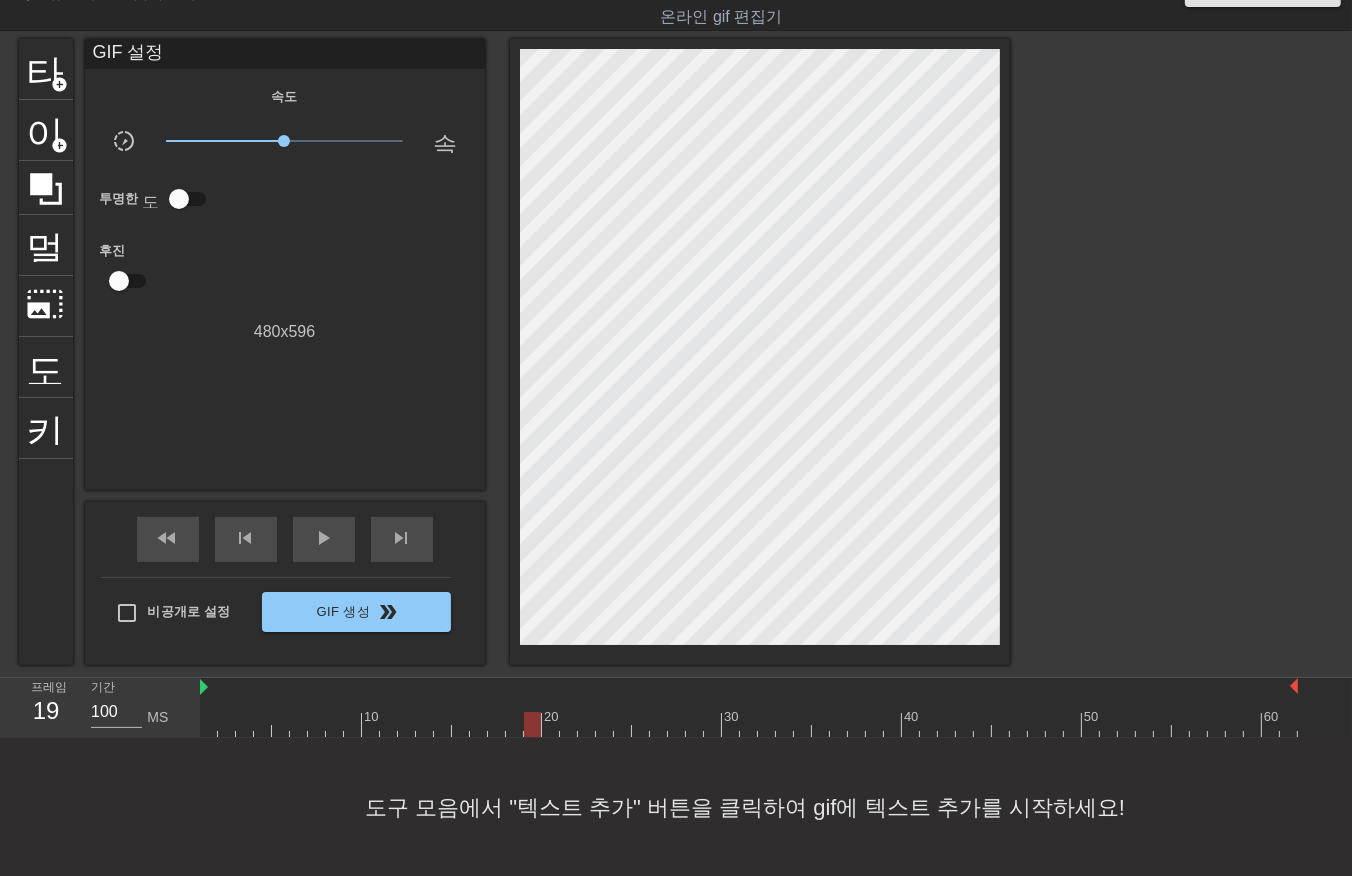 drag, startPoint x: 550, startPoint y: 730, endPoint x: 560, endPoint y: 737, distance: 12.206555 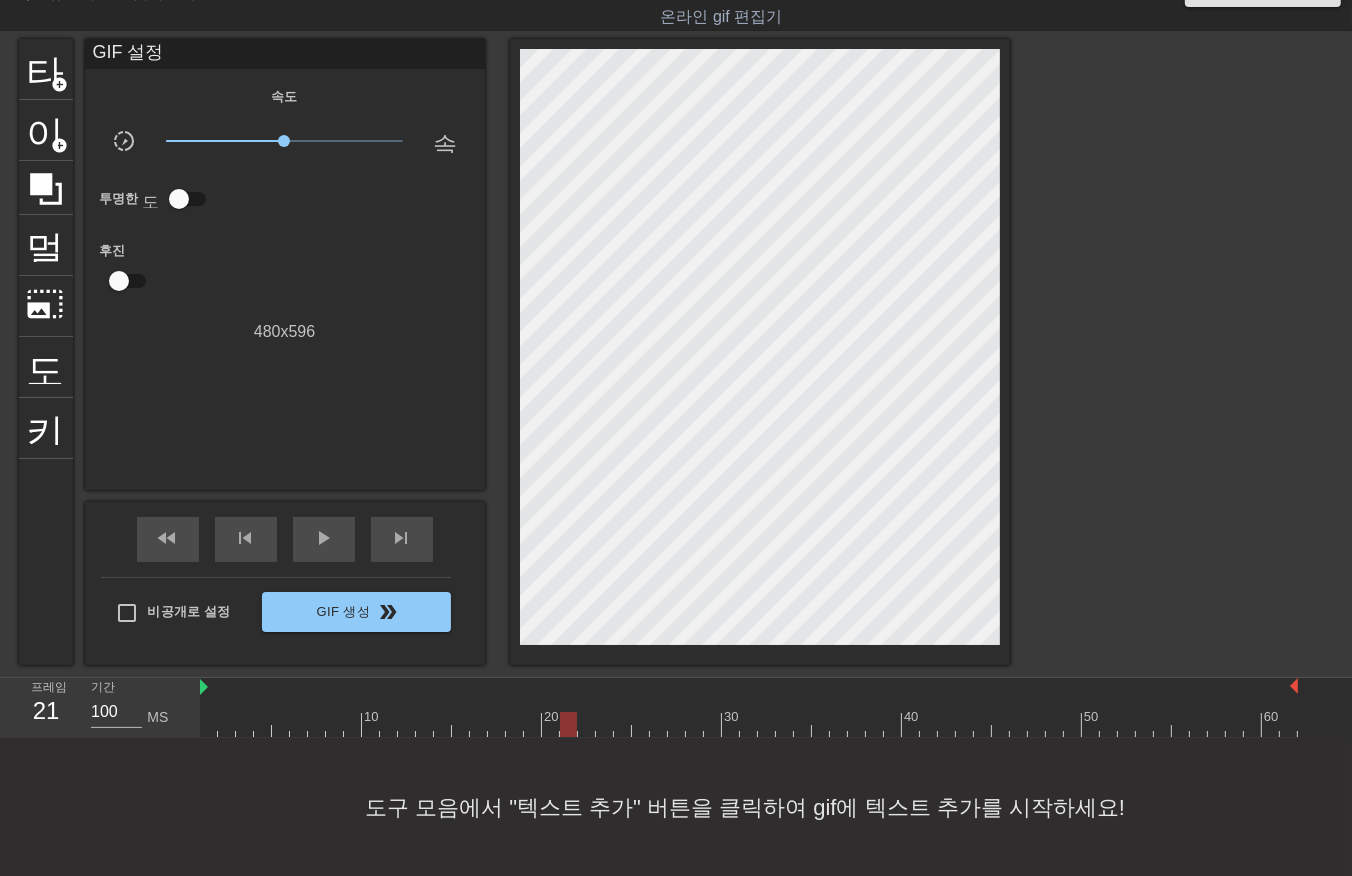 drag, startPoint x: 565, startPoint y: 730, endPoint x: 577, endPoint y: 741, distance: 16.27882 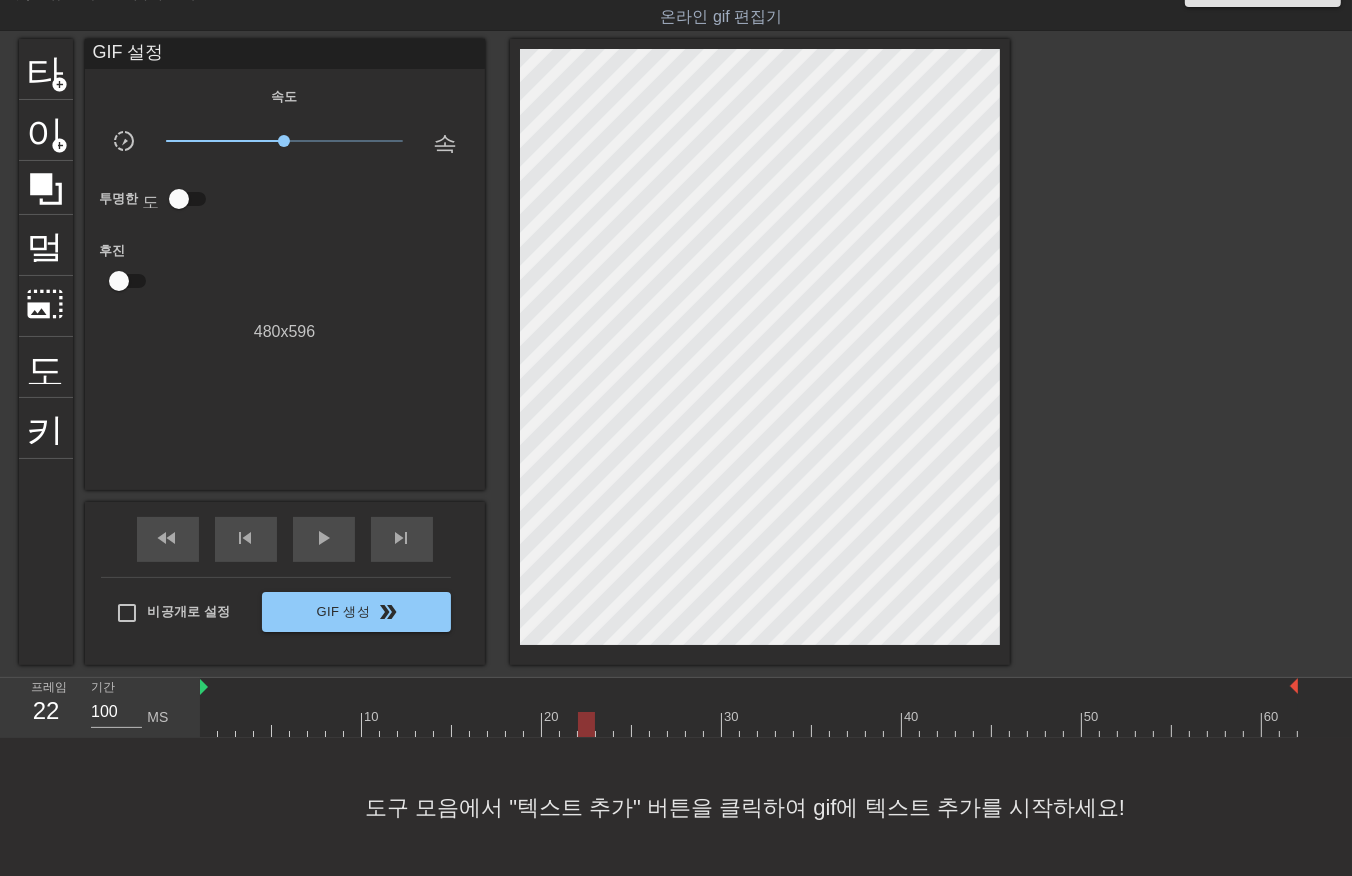 drag, startPoint x: 581, startPoint y: 726, endPoint x: 591, endPoint y: 731, distance: 11.18034 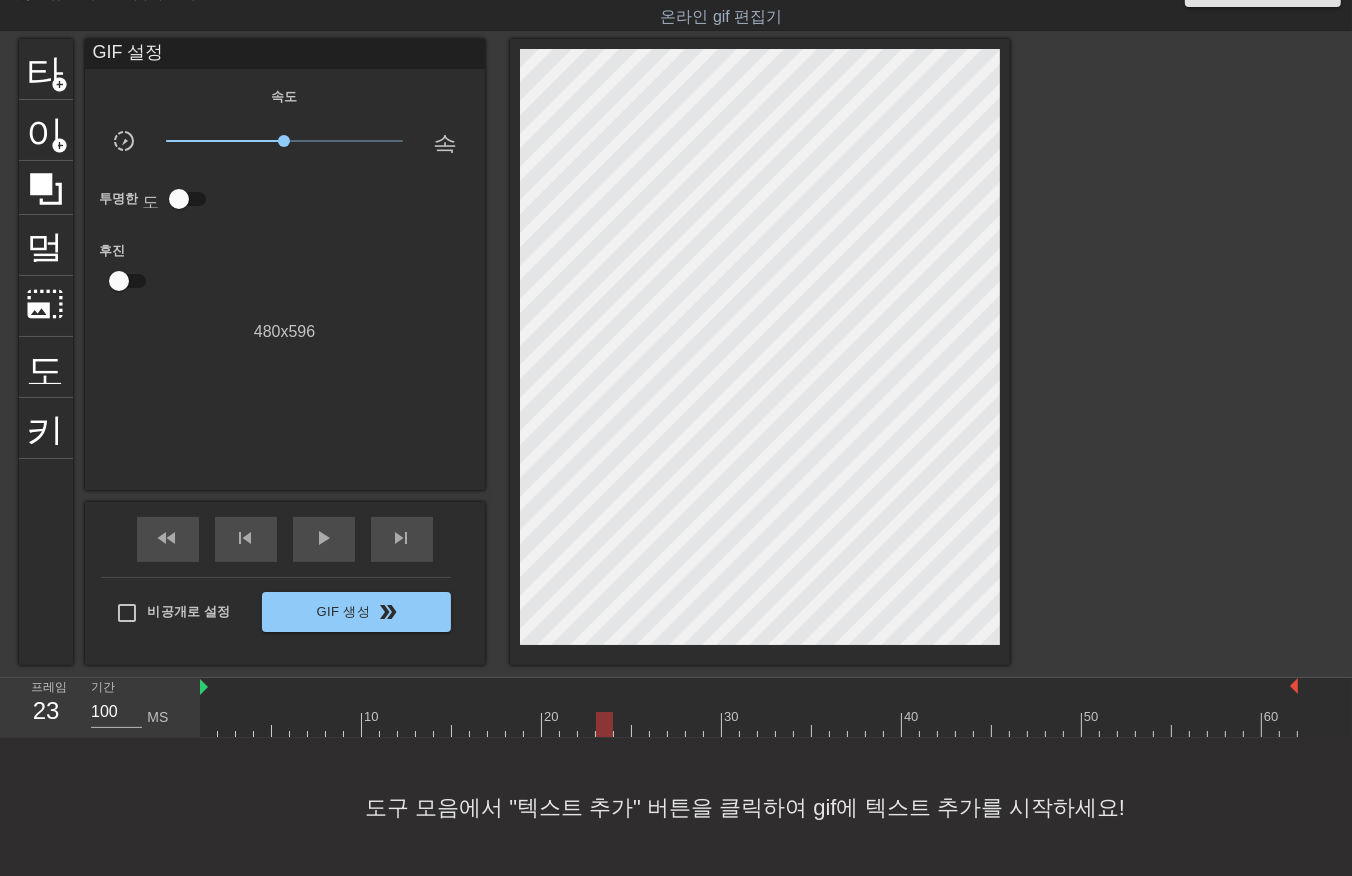 drag, startPoint x: 620, startPoint y: 725, endPoint x: 626, endPoint y: 734, distance: 10.816654 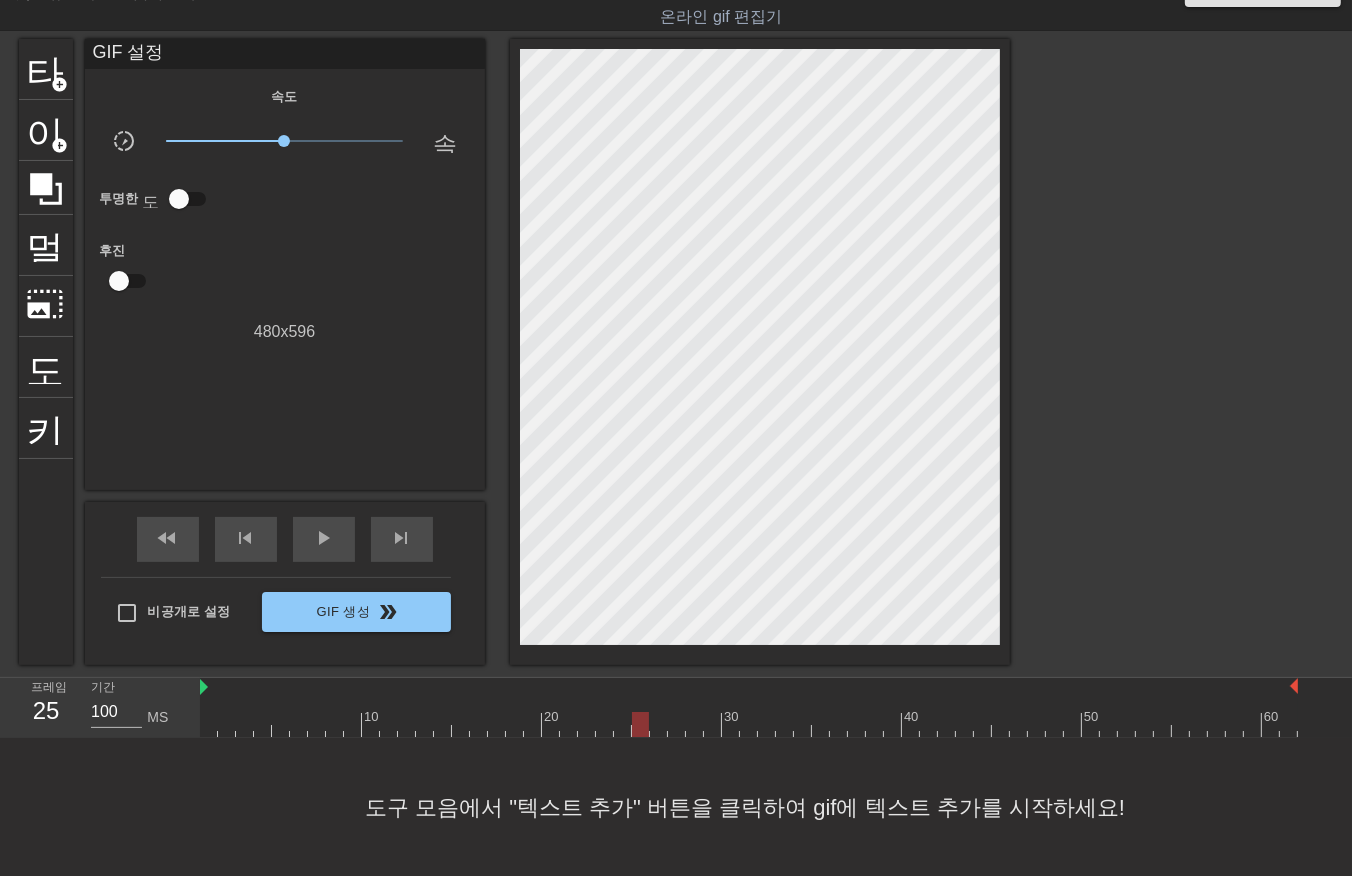 drag, startPoint x: 637, startPoint y: 725, endPoint x: 652, endPoint y: 742, distance: 22.671568 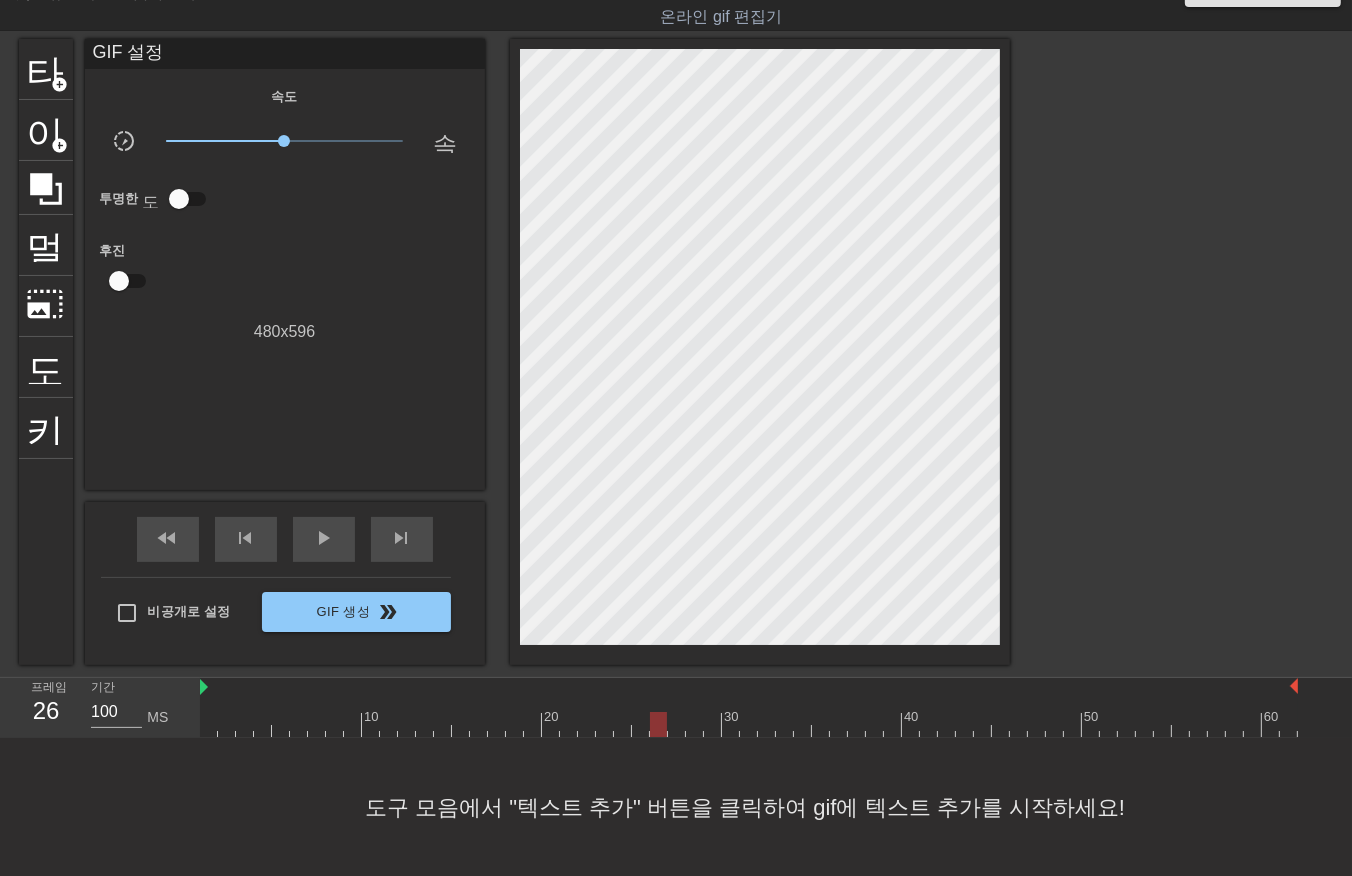 drag, startPoint x: 654, startPoint y: 730, endPoint x: 665, endPoint y: 737, distance: 13.038404 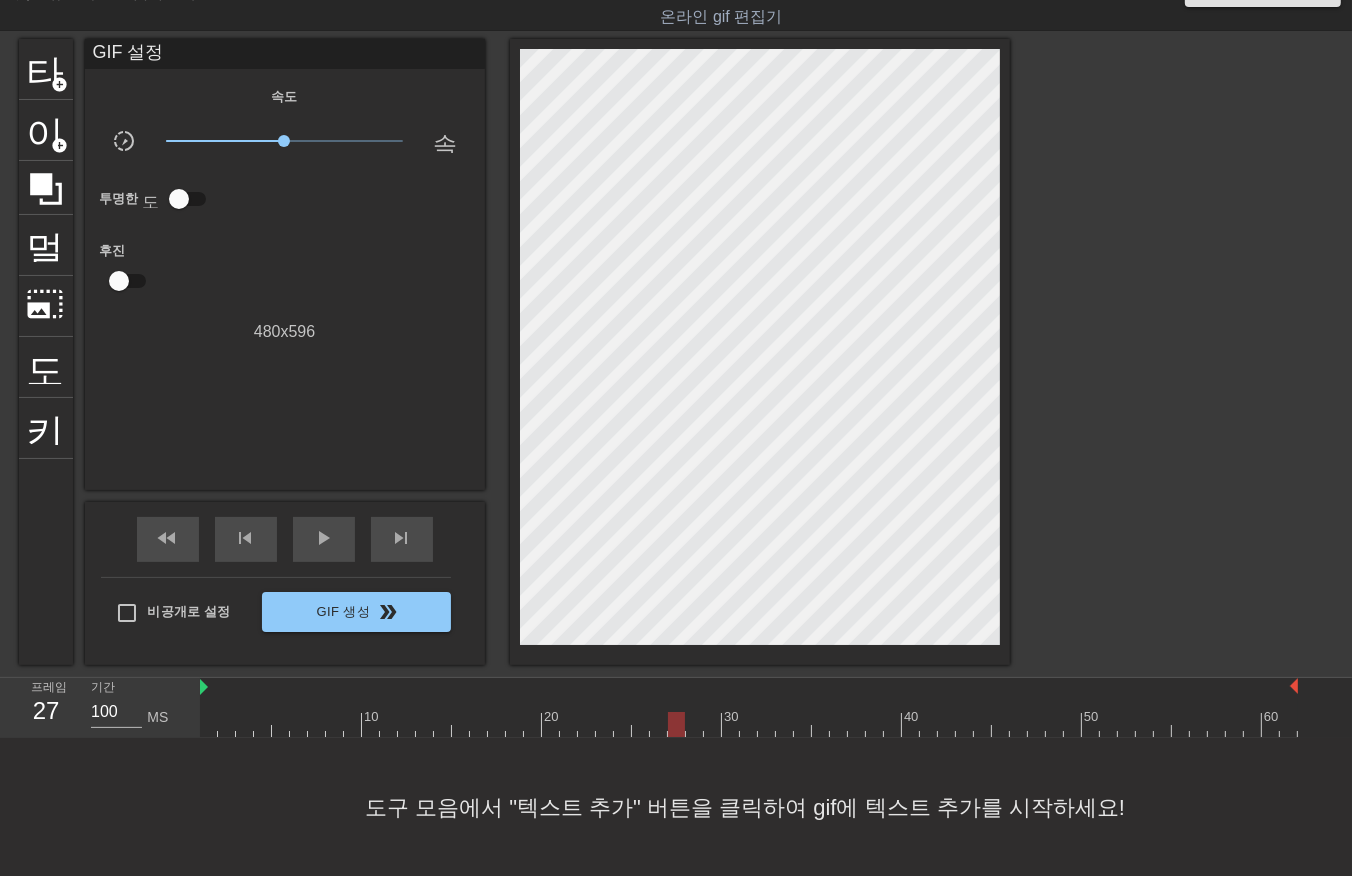 click at bounding box center [749, 724] 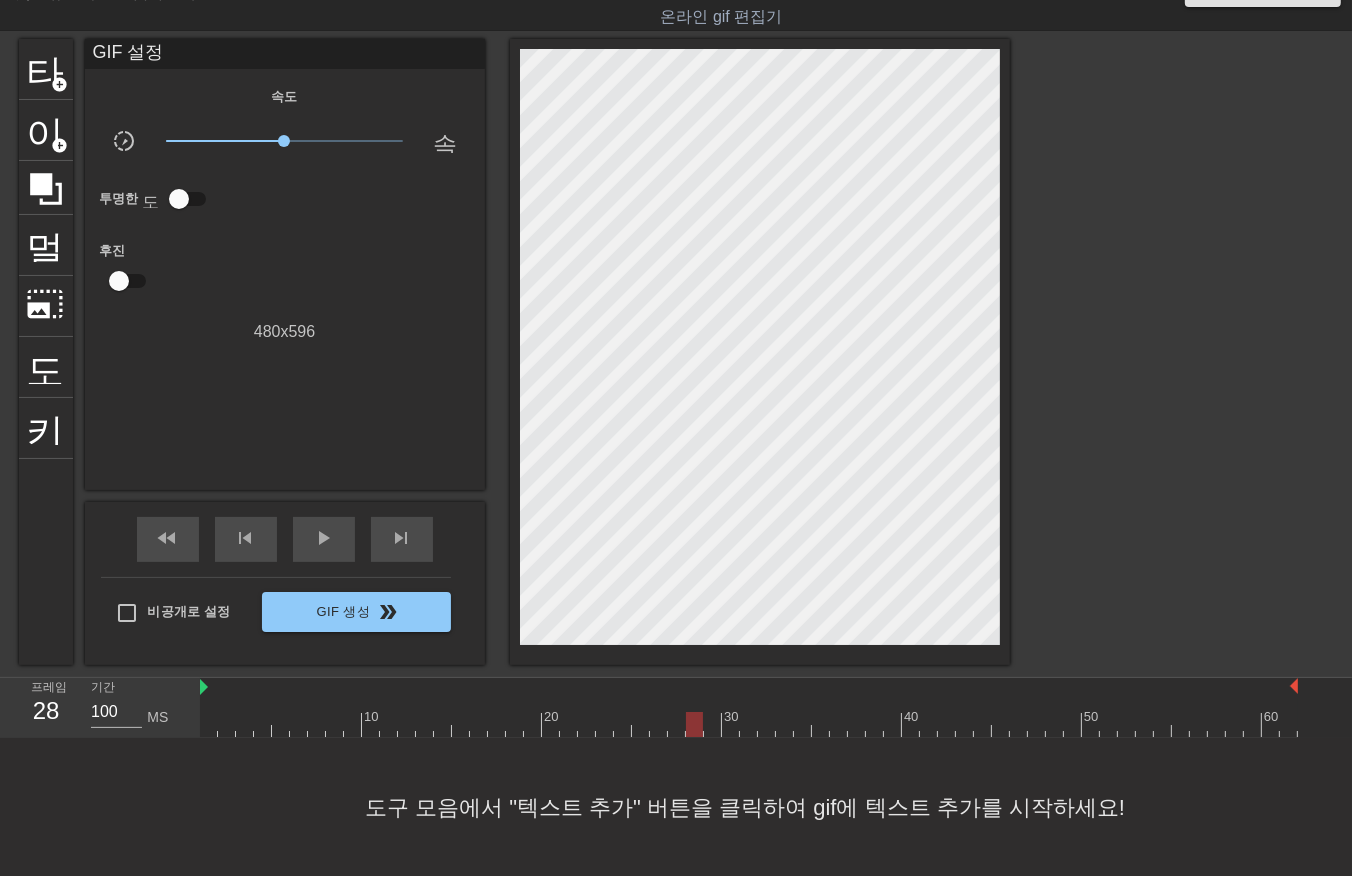 drag, startPoint x: 687, startPoint y: 730, endPoint x: 698, endPoint y: 733, distance: 11.401754 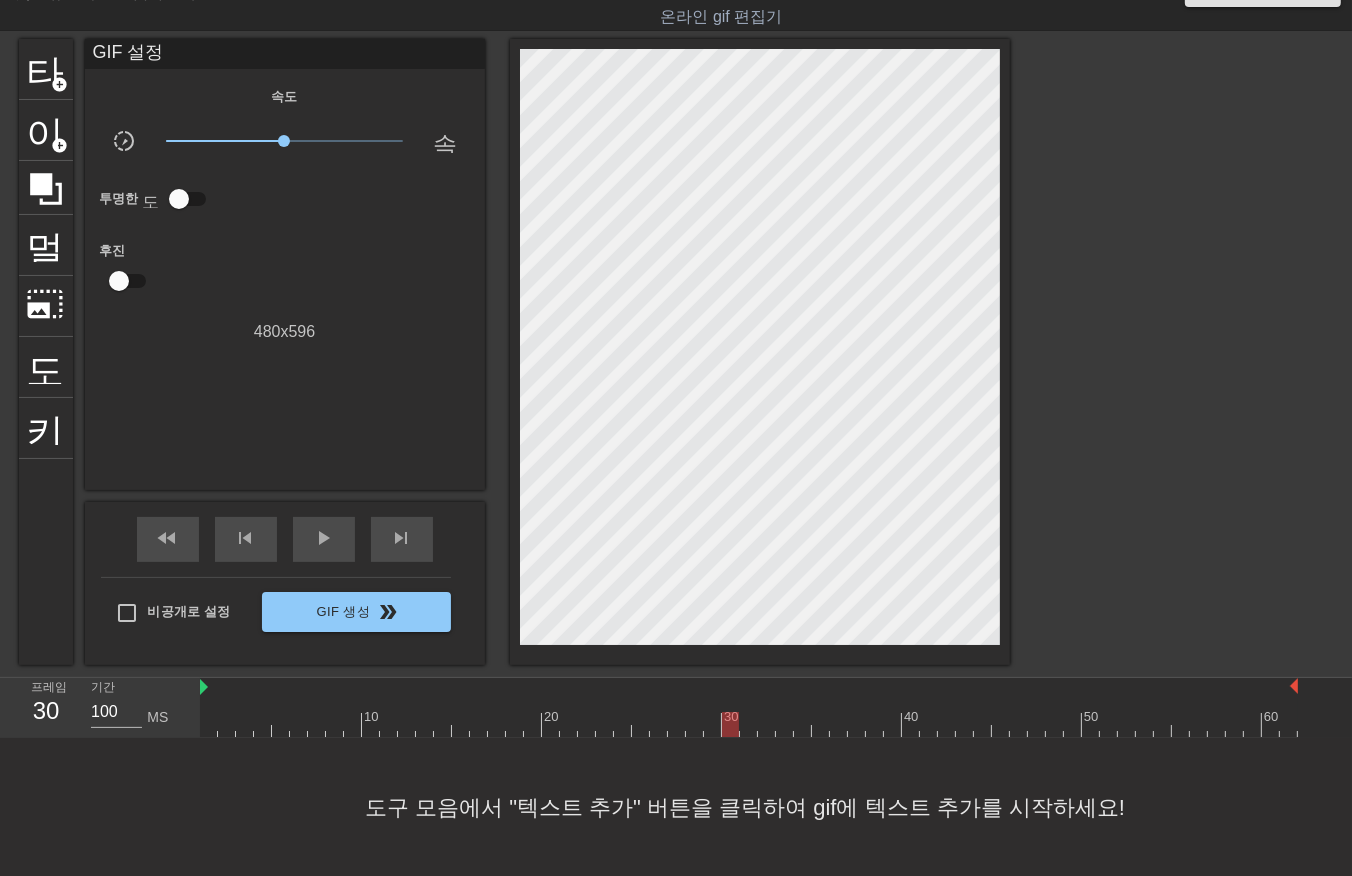 drag, startPoint x: 731, startPoint y: 730, endPoint x: 745, endPoint y: 737, distance: 15.652476 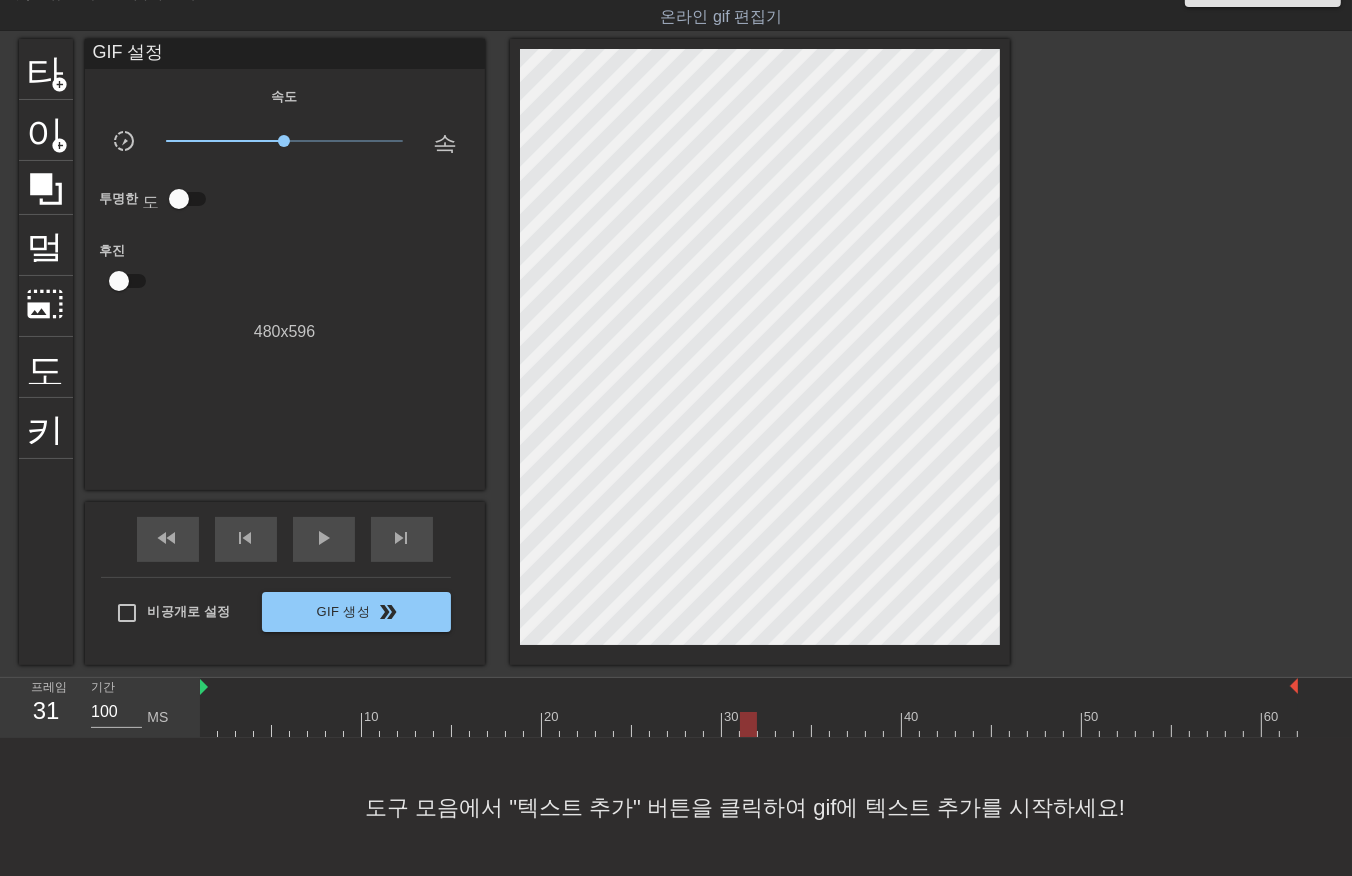 click at bounding box center [748, 724] 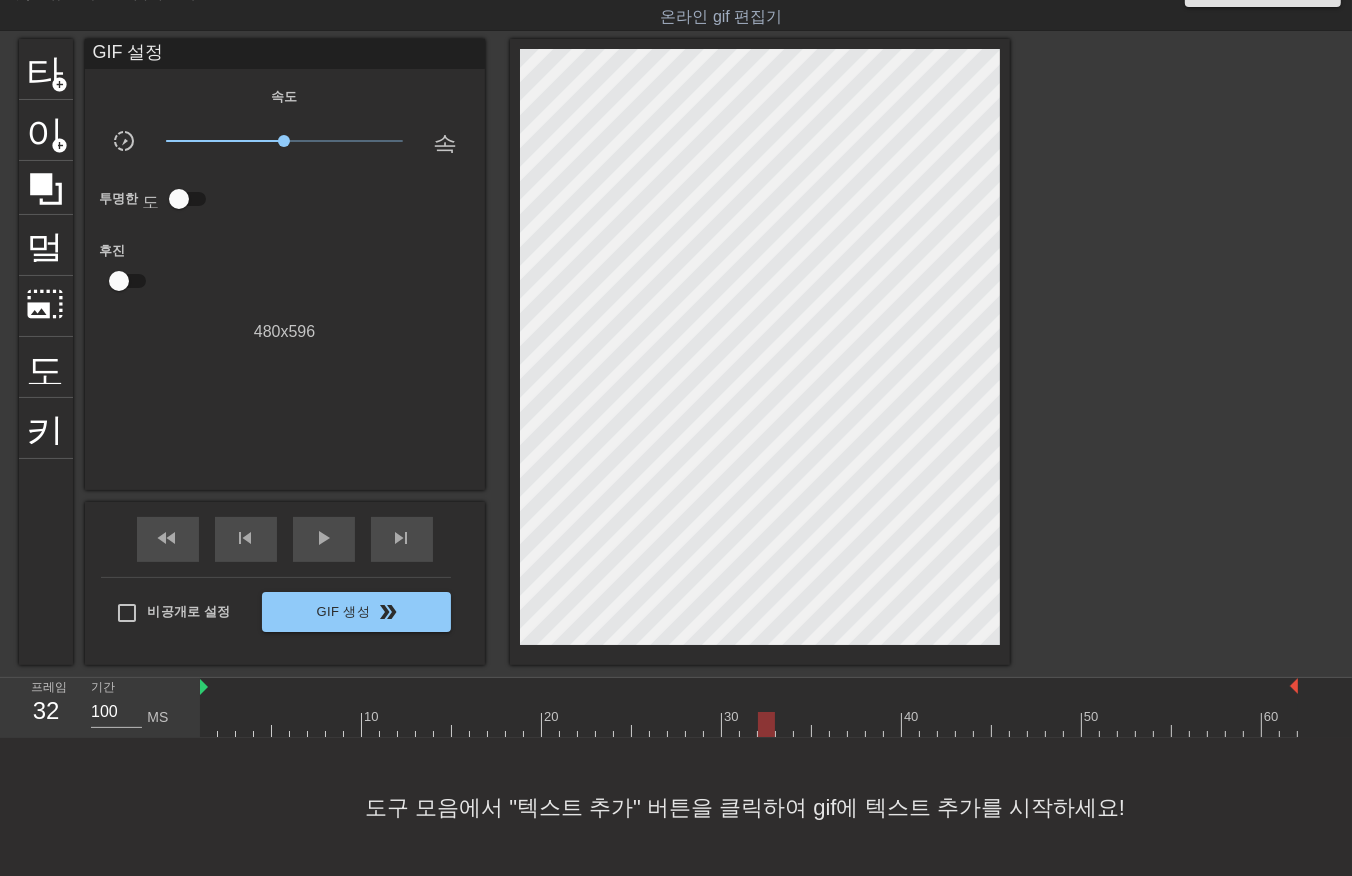 click at bounding box center (749, 724) 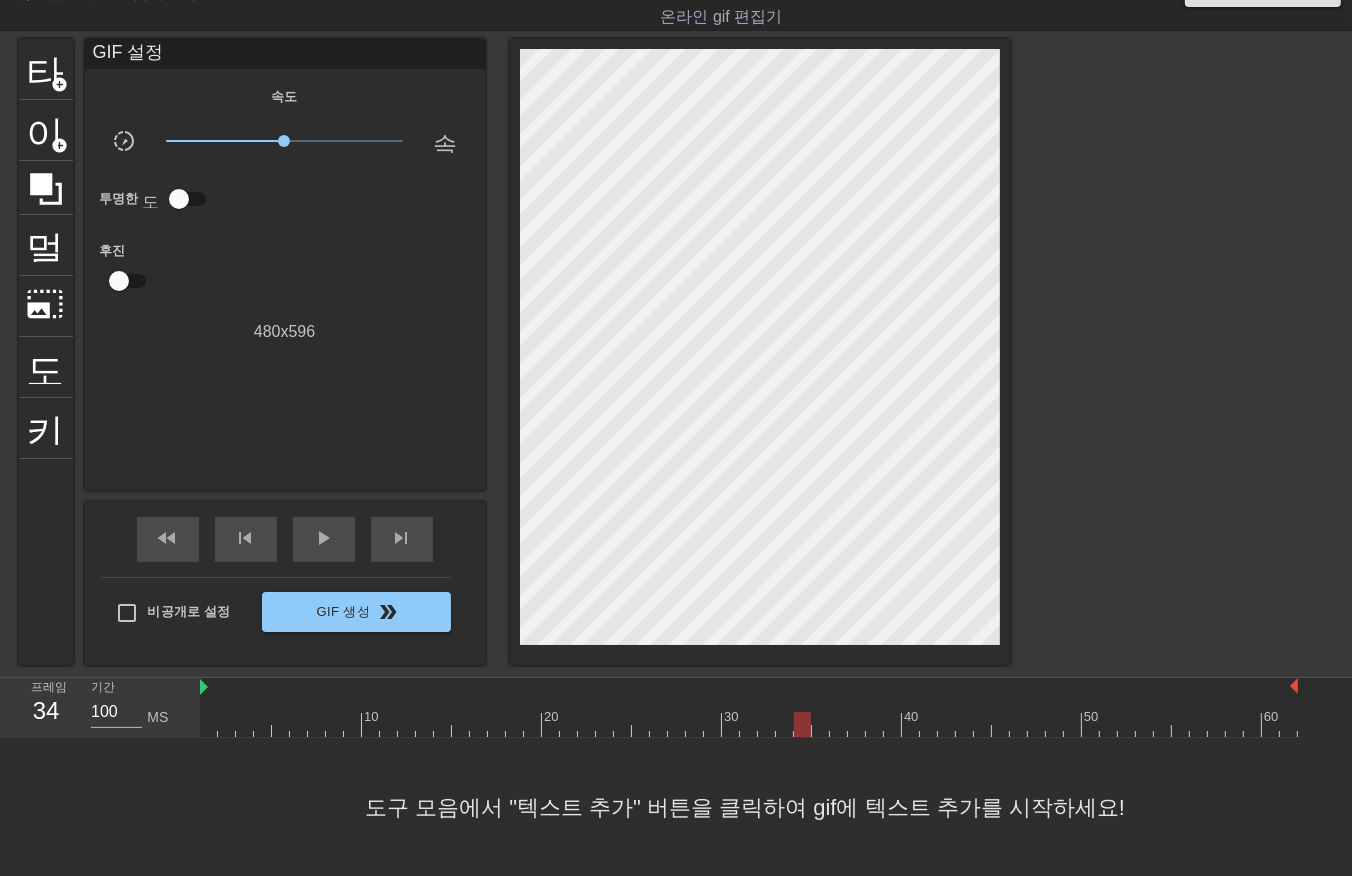 drag, startPoint x: 797, startPoint y: 724, endPoint x: 808, endPoint y: 737, distance: 17.029387 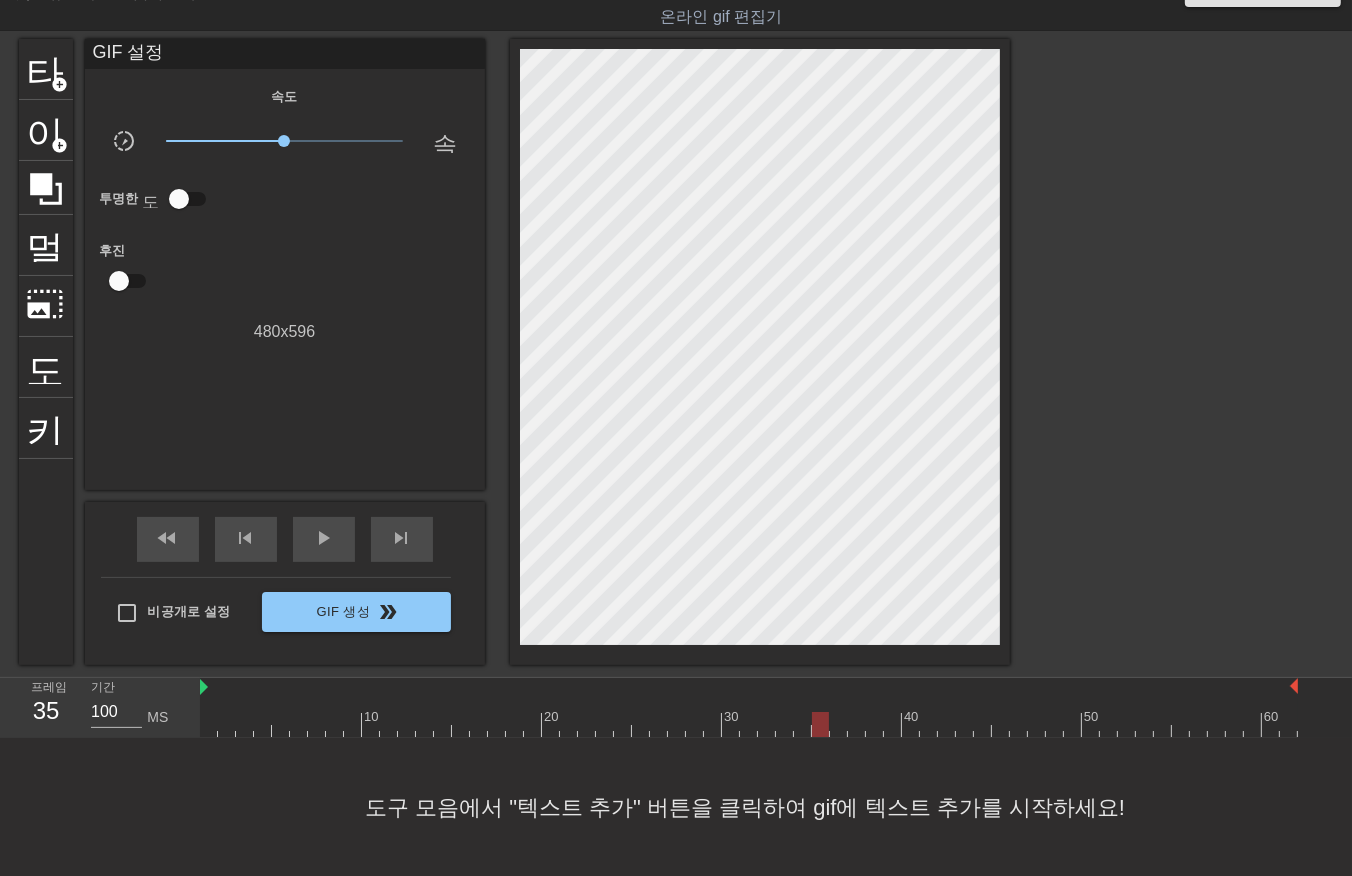 drag, startPoint x: 816, startPoint y: 726, endPoint x: 826, endPoint y: 732, distance: 11.661903 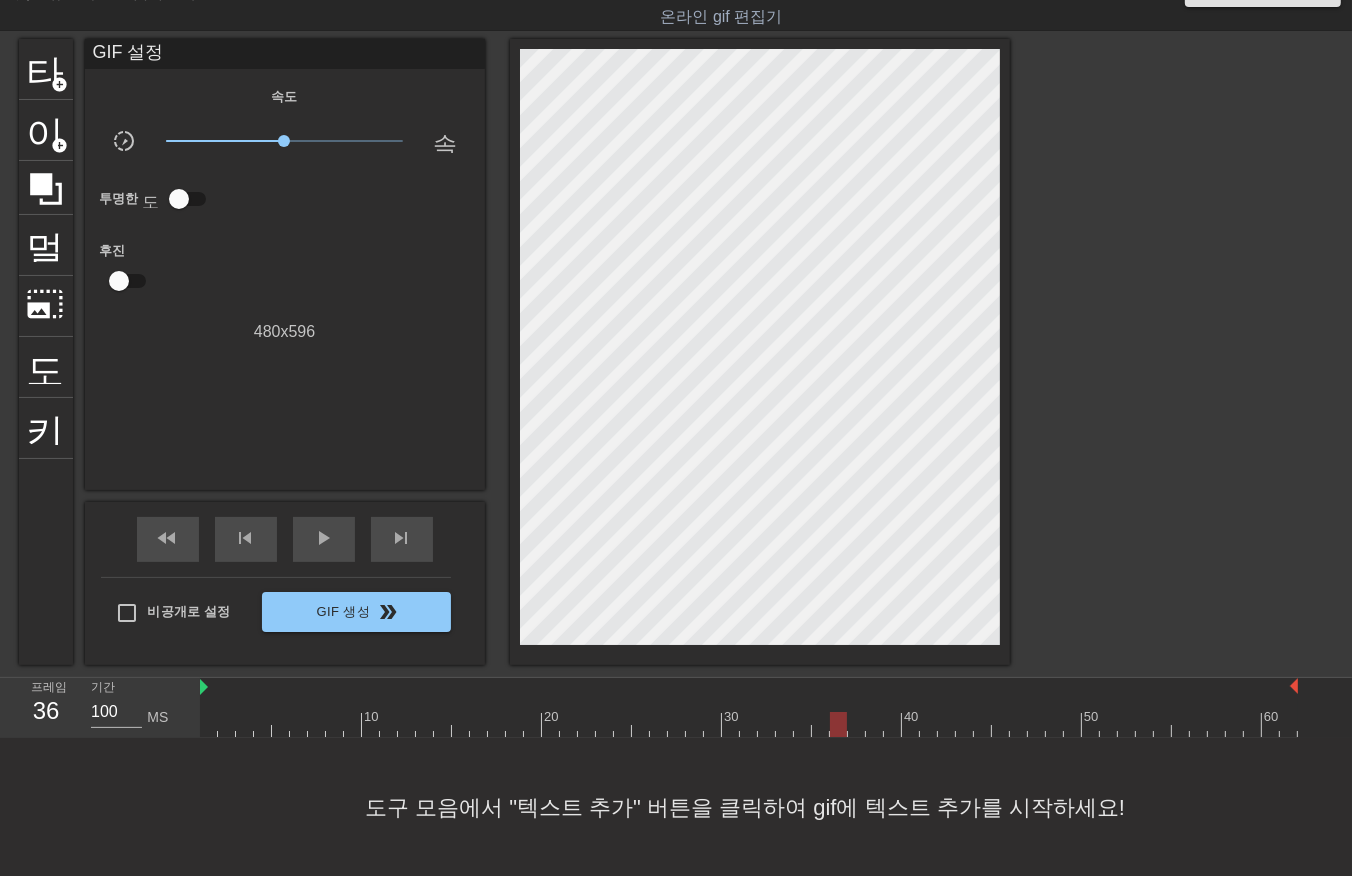 click at bounding box center [749, 724] 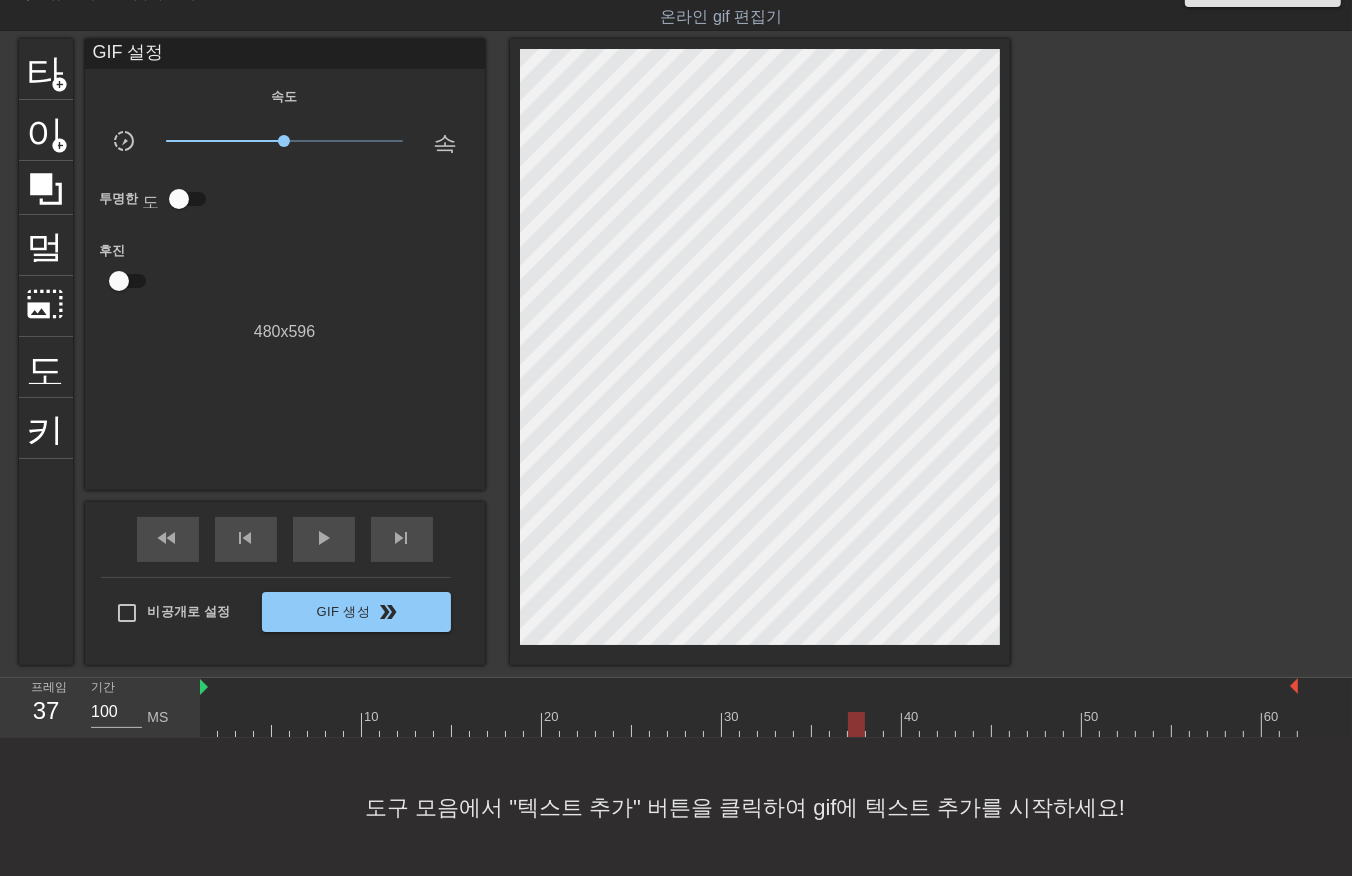 click at bounding box center [749, 724] 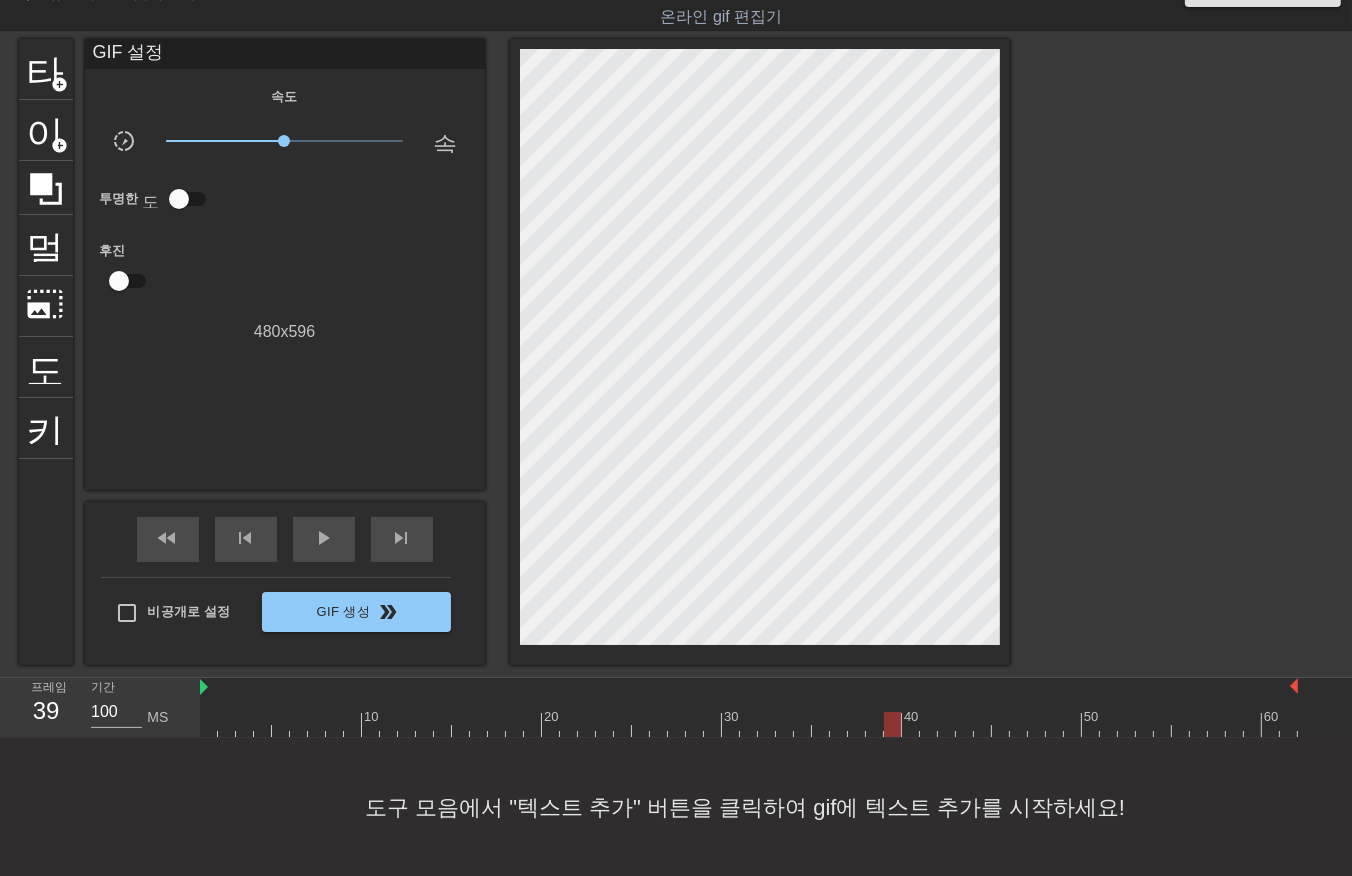 click at bounding box center [749, 724] 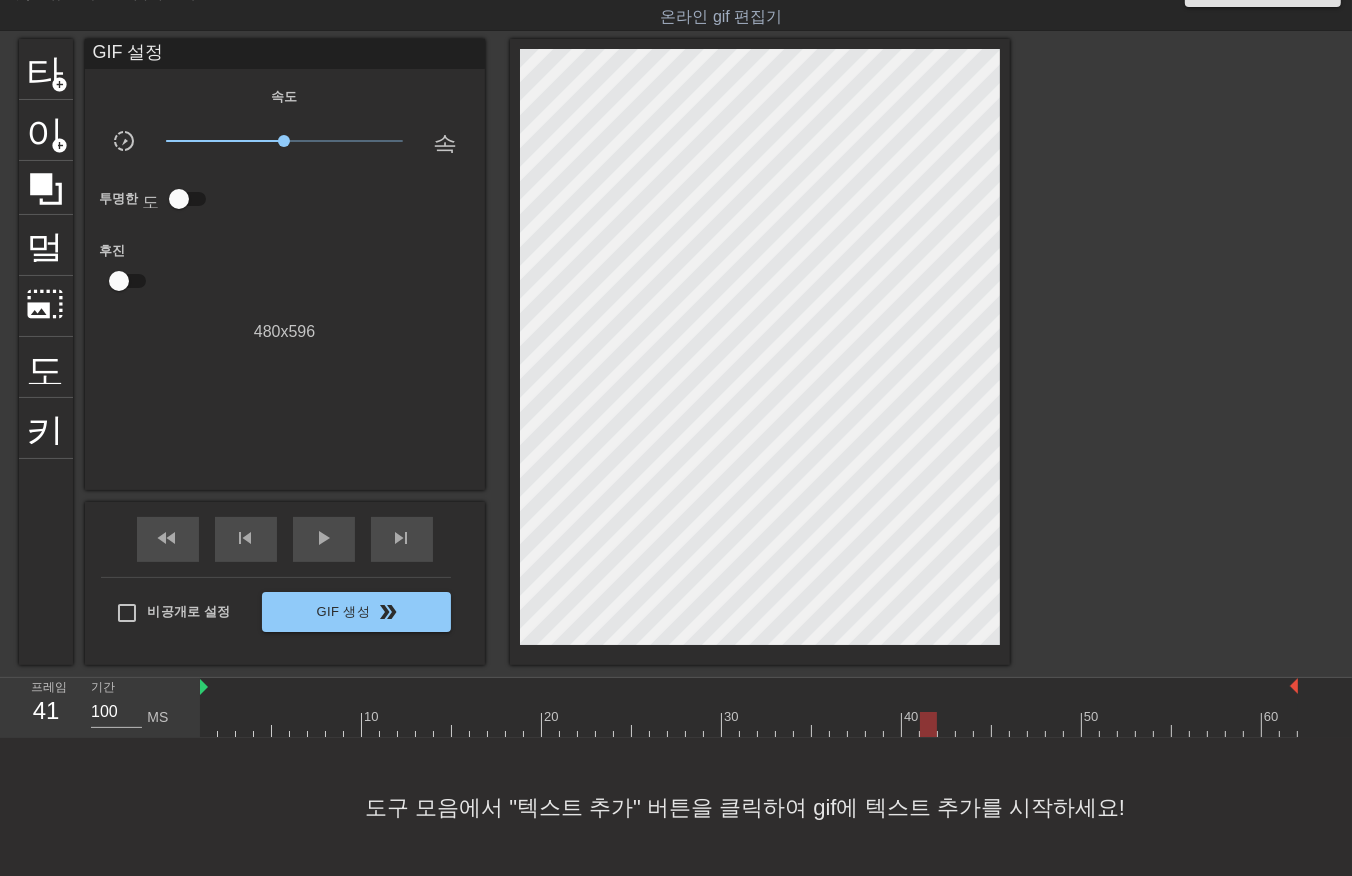 drag, startPoint x: 910, startPoint y: 726, endPoint x: 924, endPoint y: 741, distance: 20.518284 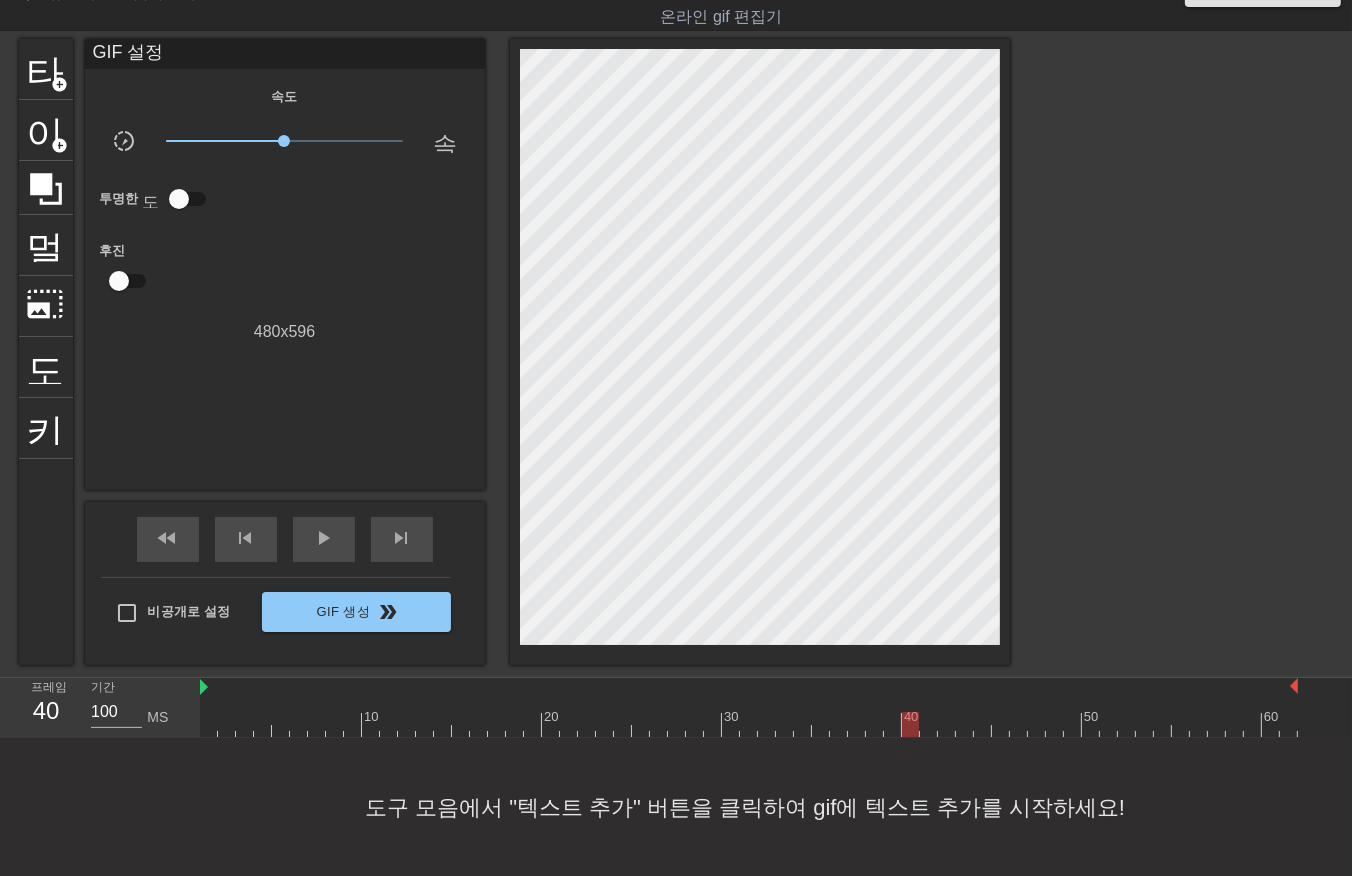 click at bounding box center (749, 724) 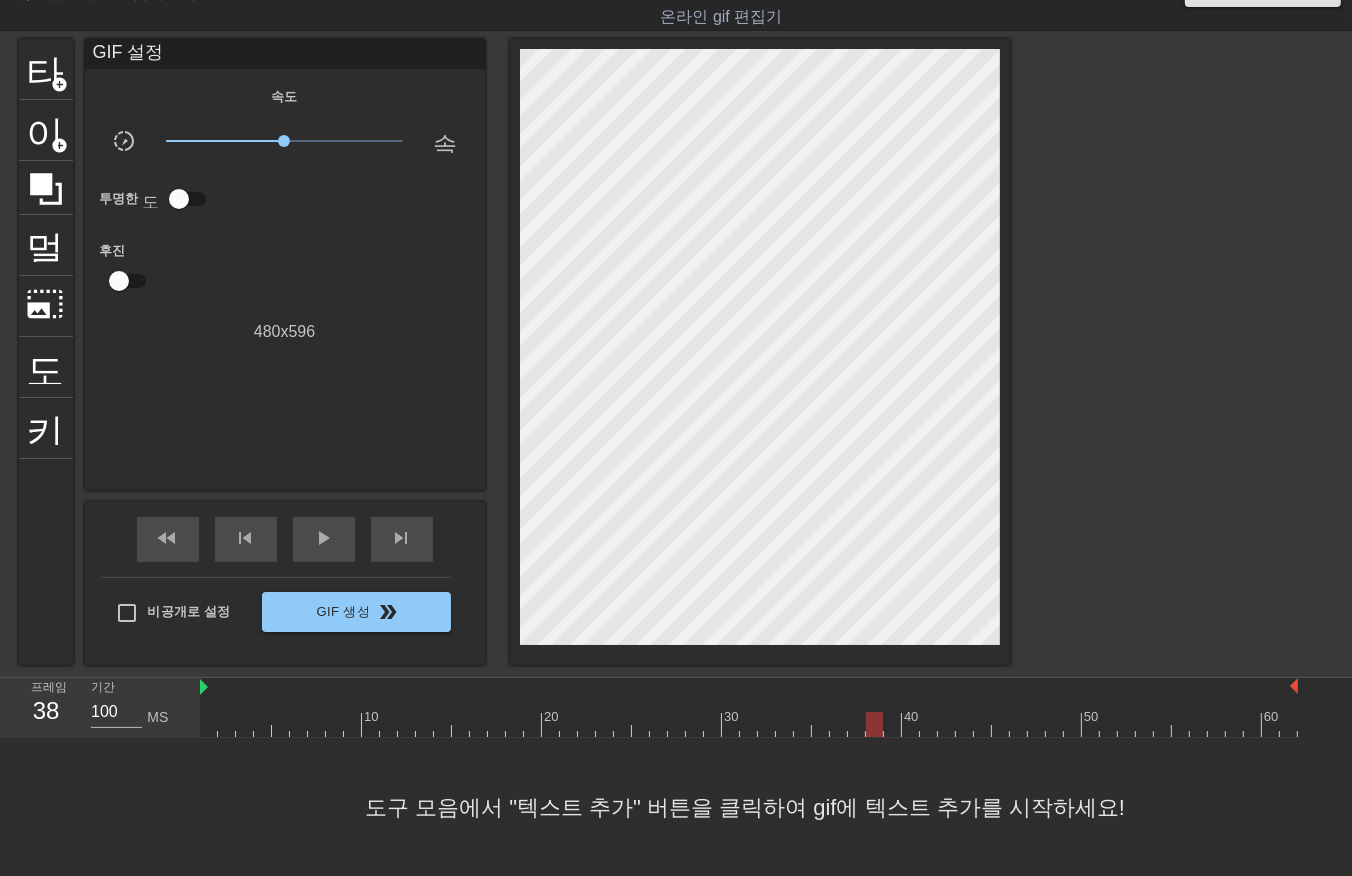 click at bounding box center [749, 724] 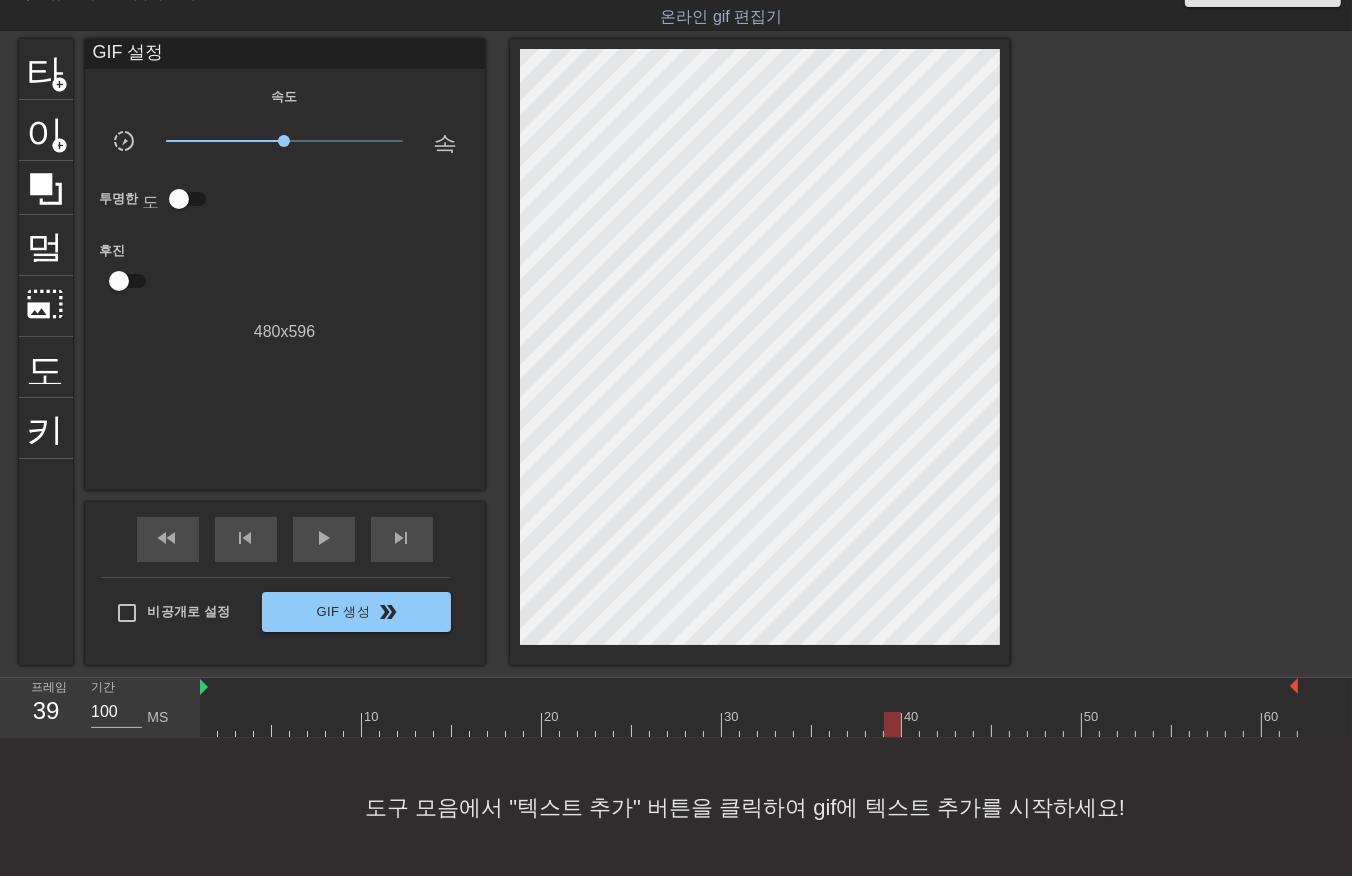 click at bounding box center (749, 724) 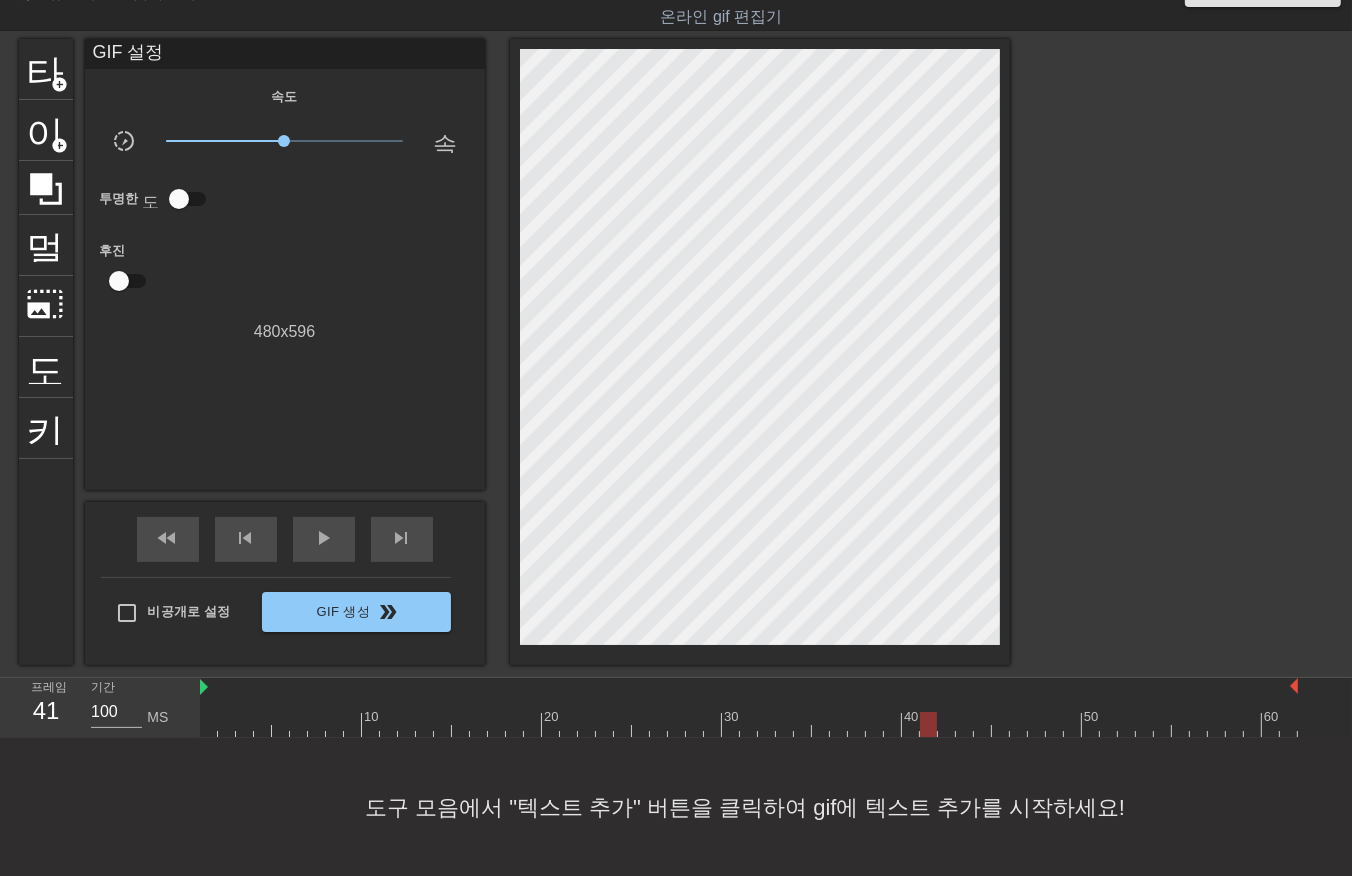 click at bounding box center [749, 724] 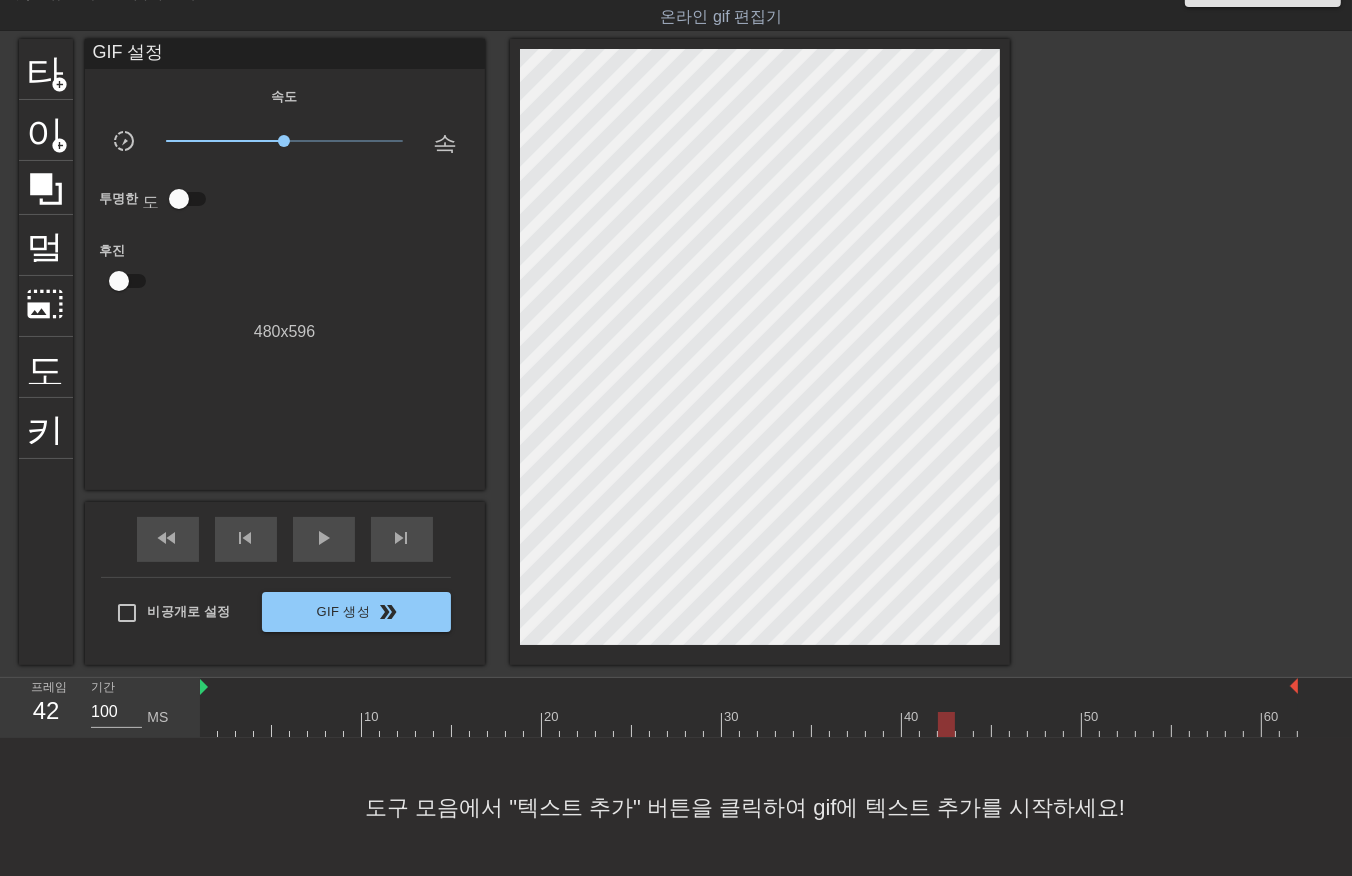click at bounding box center [749, 724] 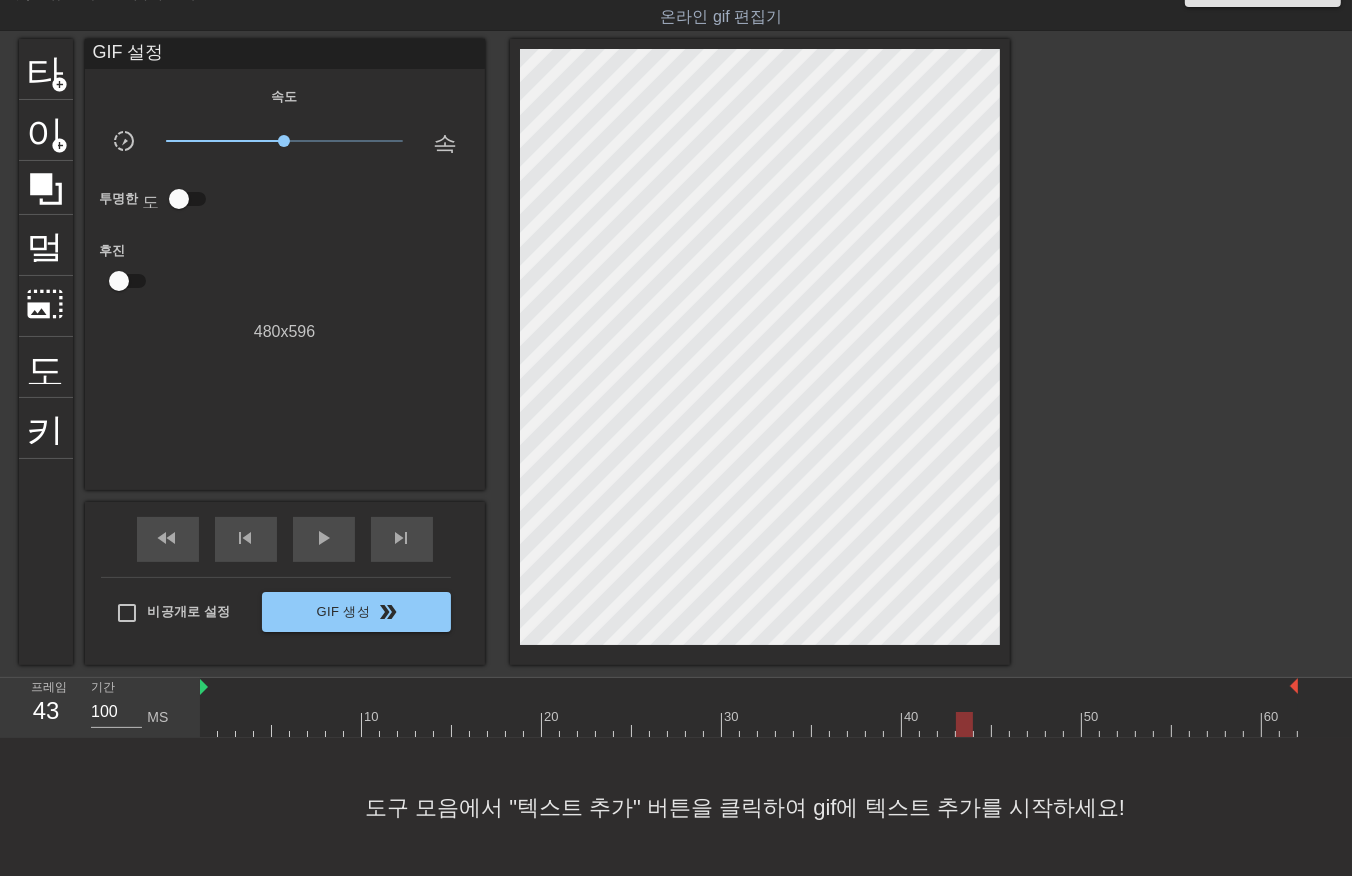 drag, startPoint x: 965, startPoint y: 723, endPoint x: 980, endPoint y: 735, distance: 19.209373 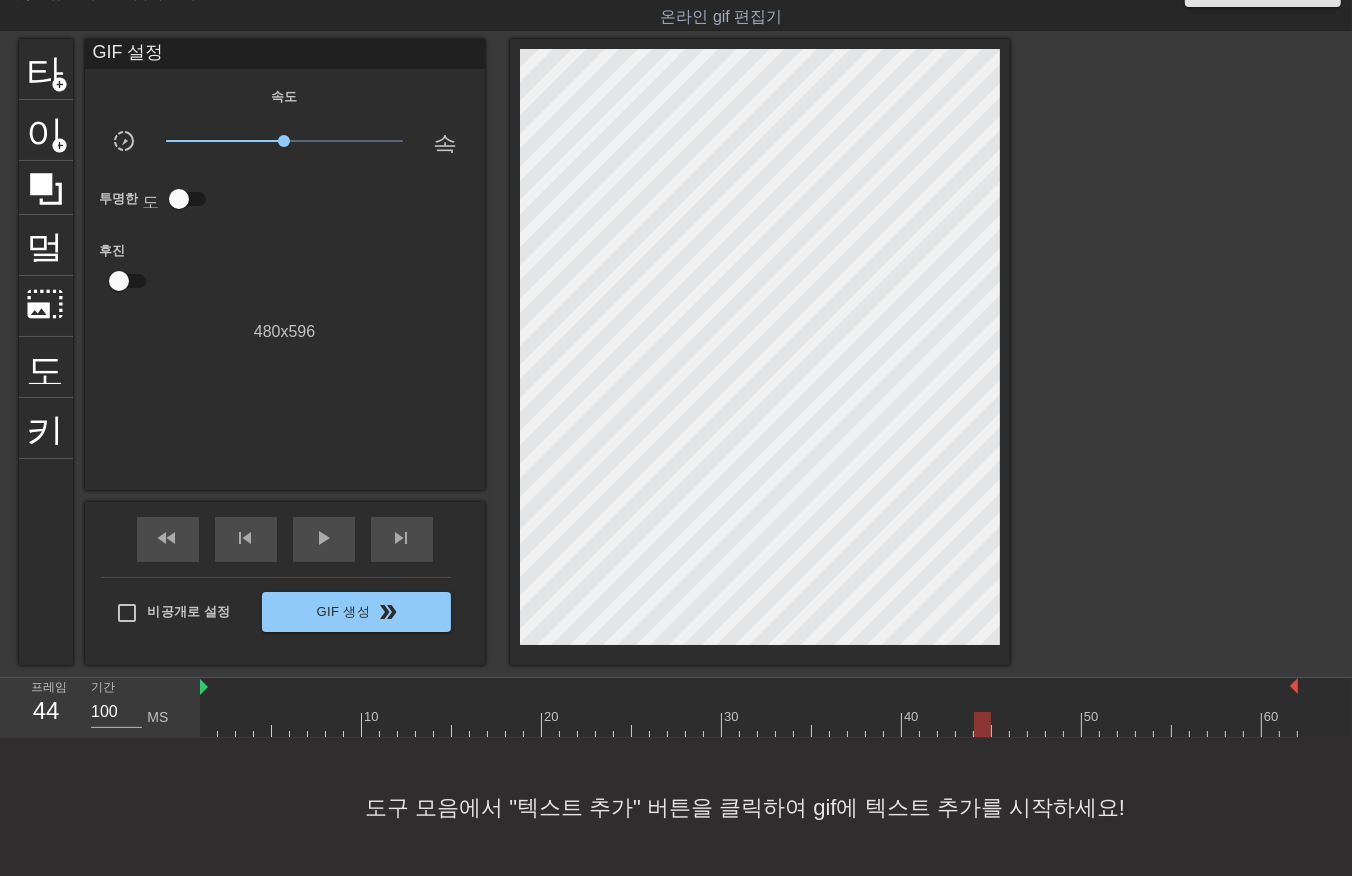 click at bounding box center (749, 724) 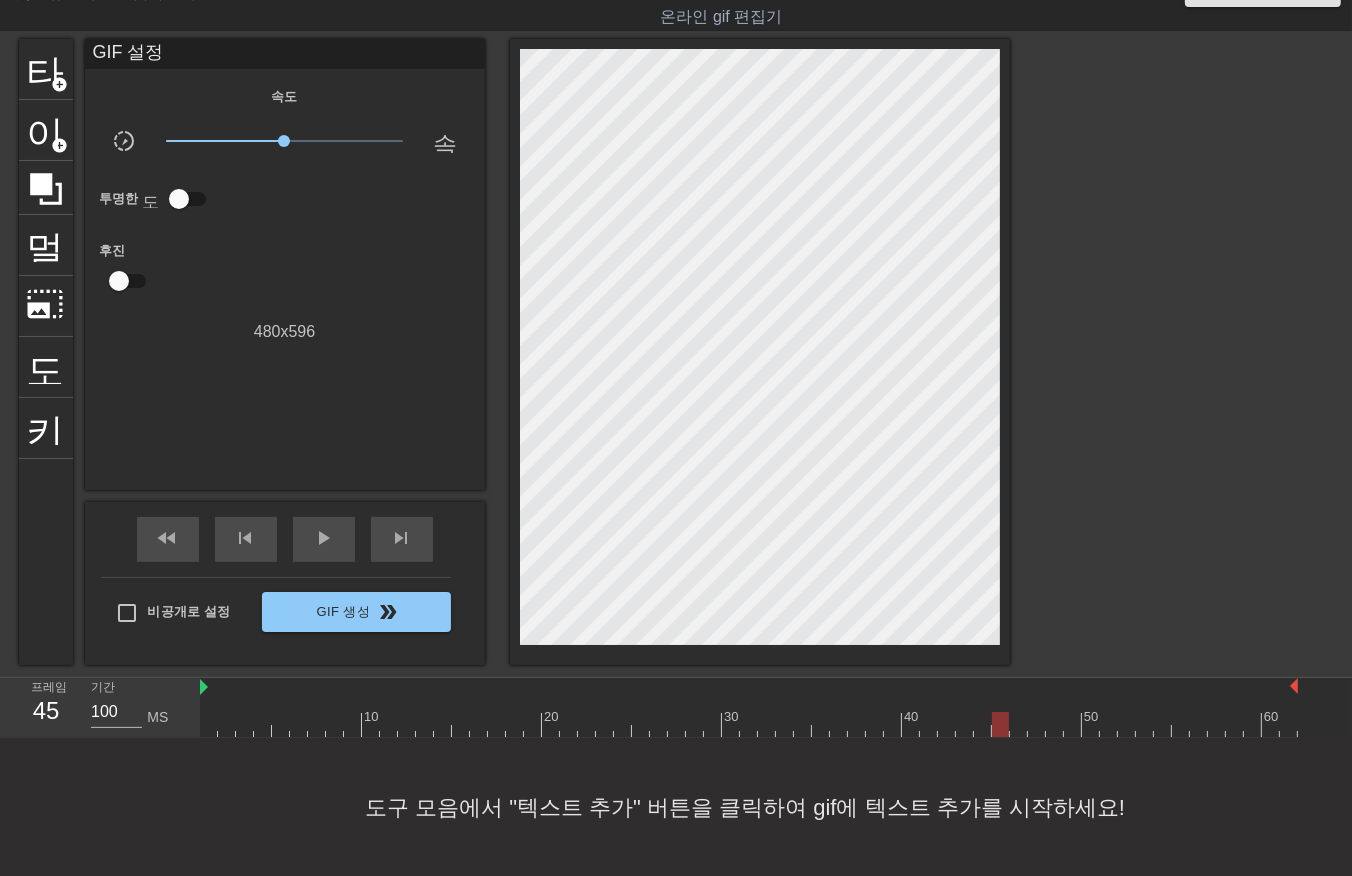 drag, startPoint x: 995, startPoint y: 726, endPoint x: 1006, endPoint y: 728, distance: 11.18034 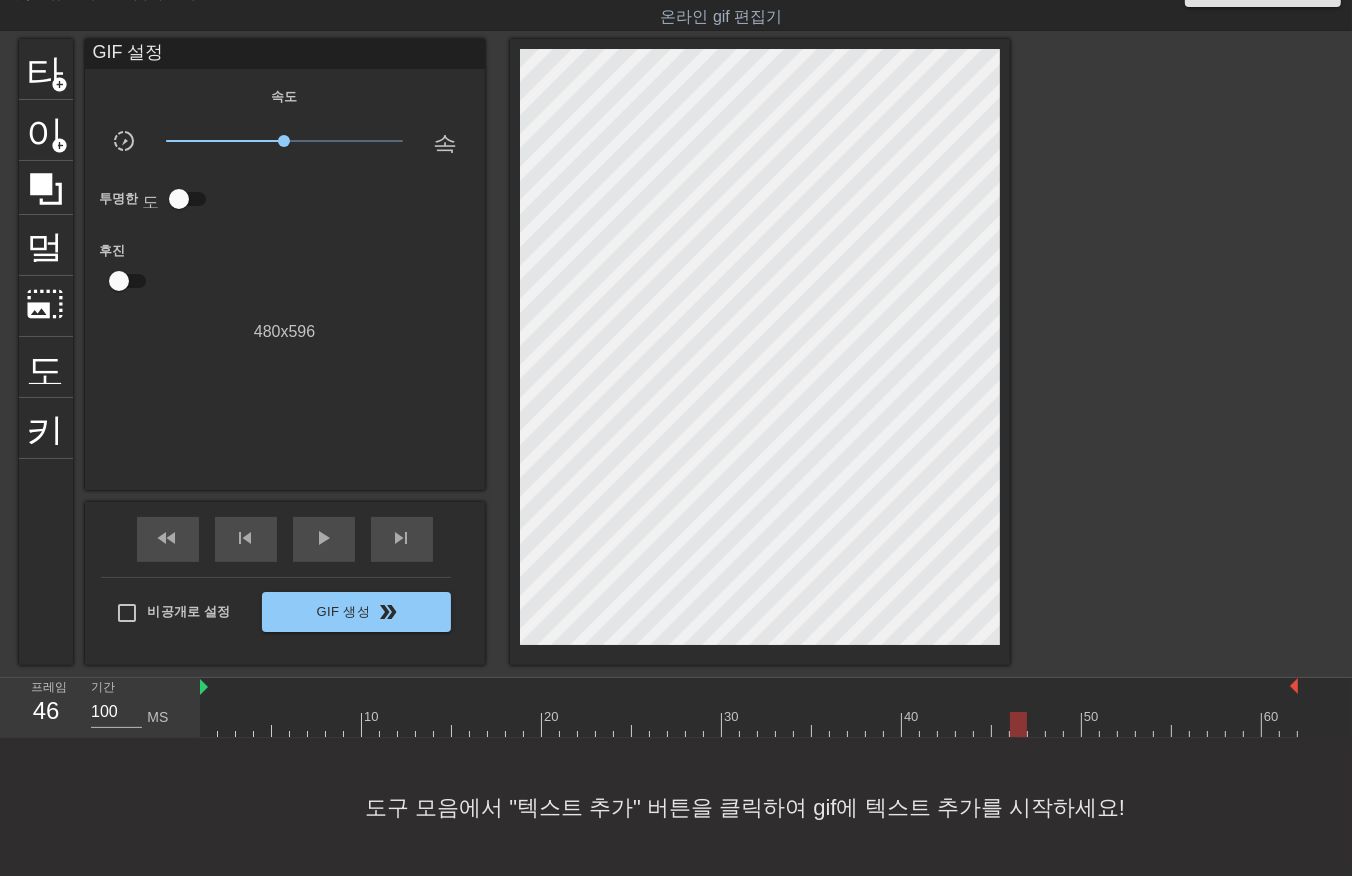 drag, startPoint x: 1015, startPoint y: 725, endPoint x: 1025, endPoint y: 731, distance: 11.661903 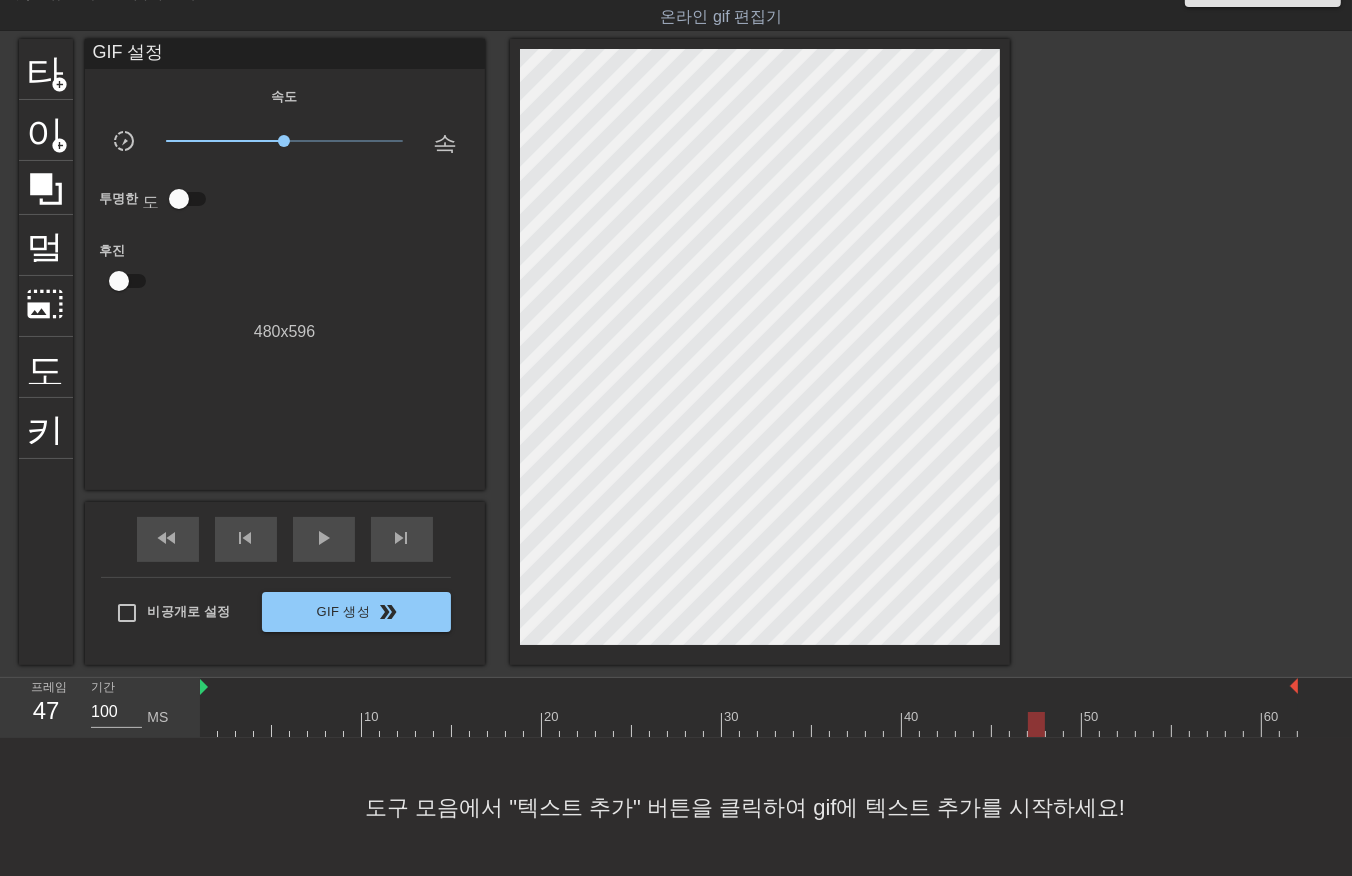 click at bounding box center [749, 724] 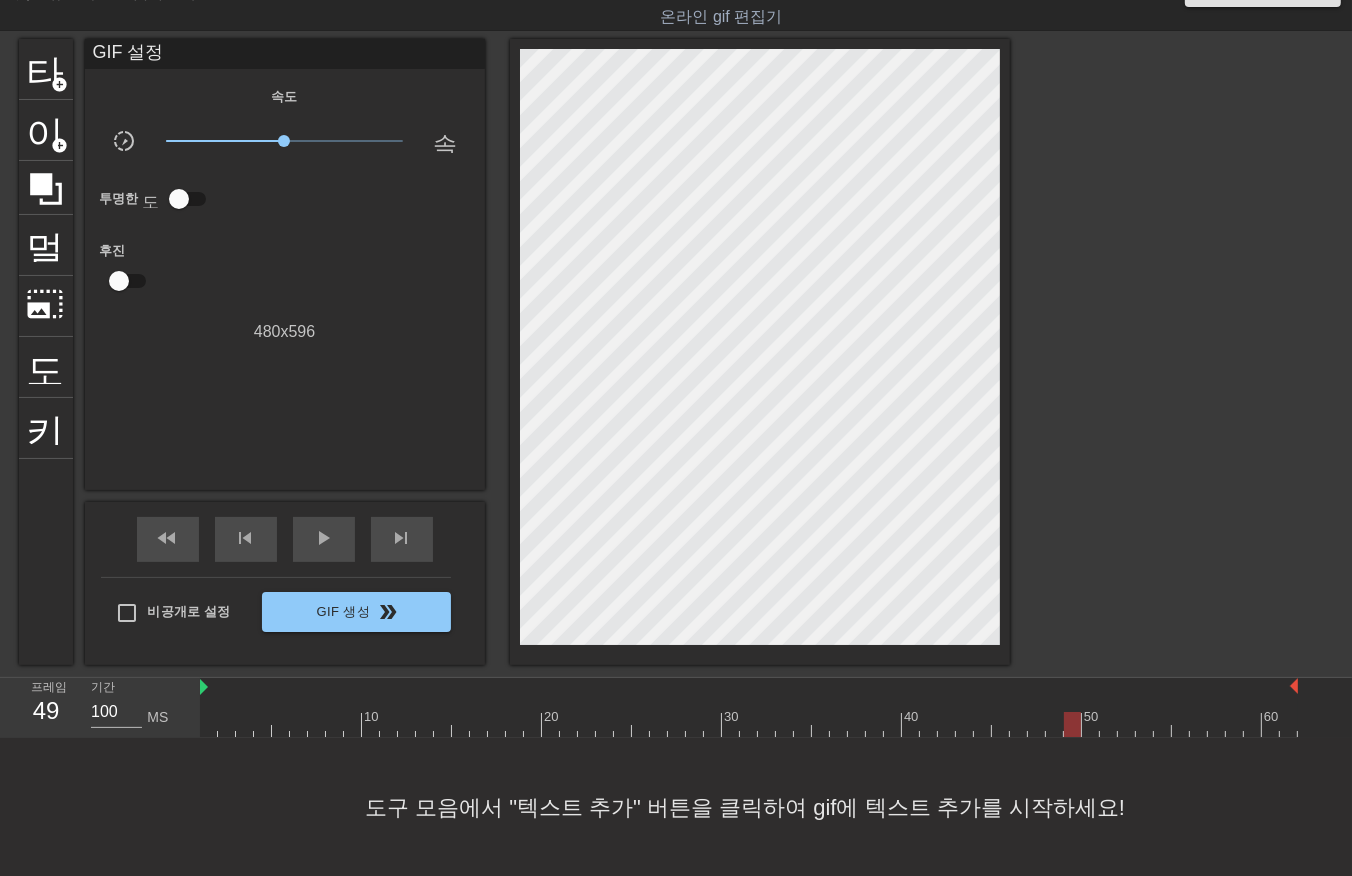click at bounding box center [749, 724] 